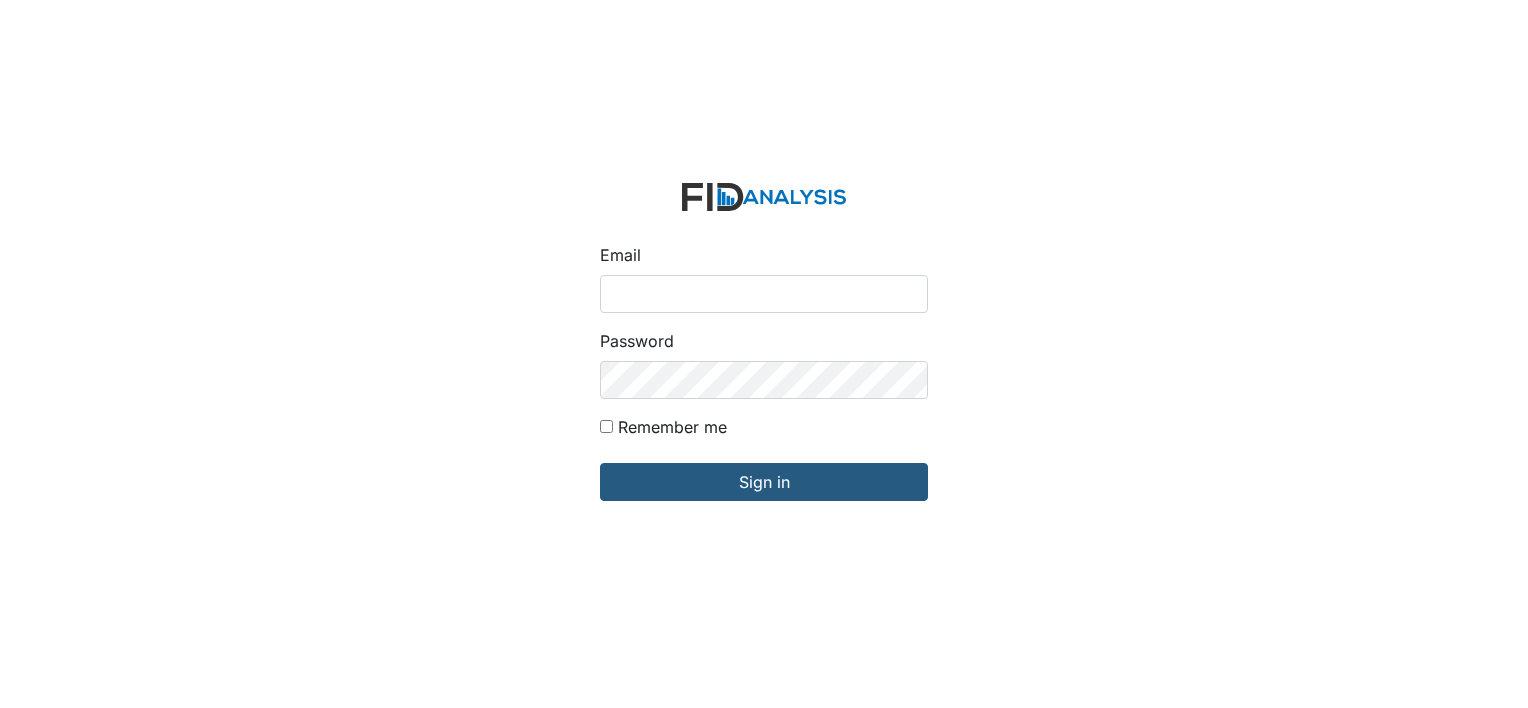 scroll, scrollTop: 0, scrollLeft: 0, axis: both 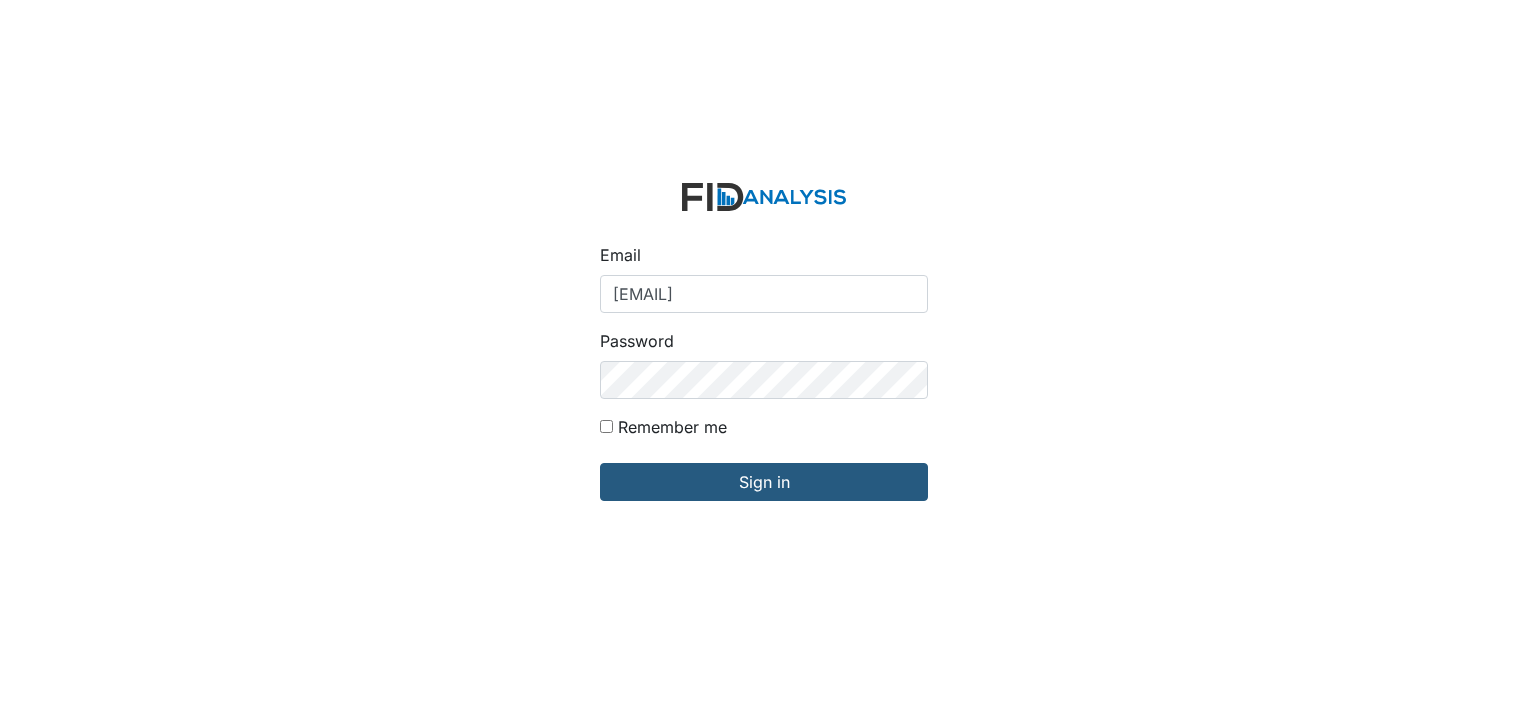 click on "Sign in" at bounding box center [764, 482] 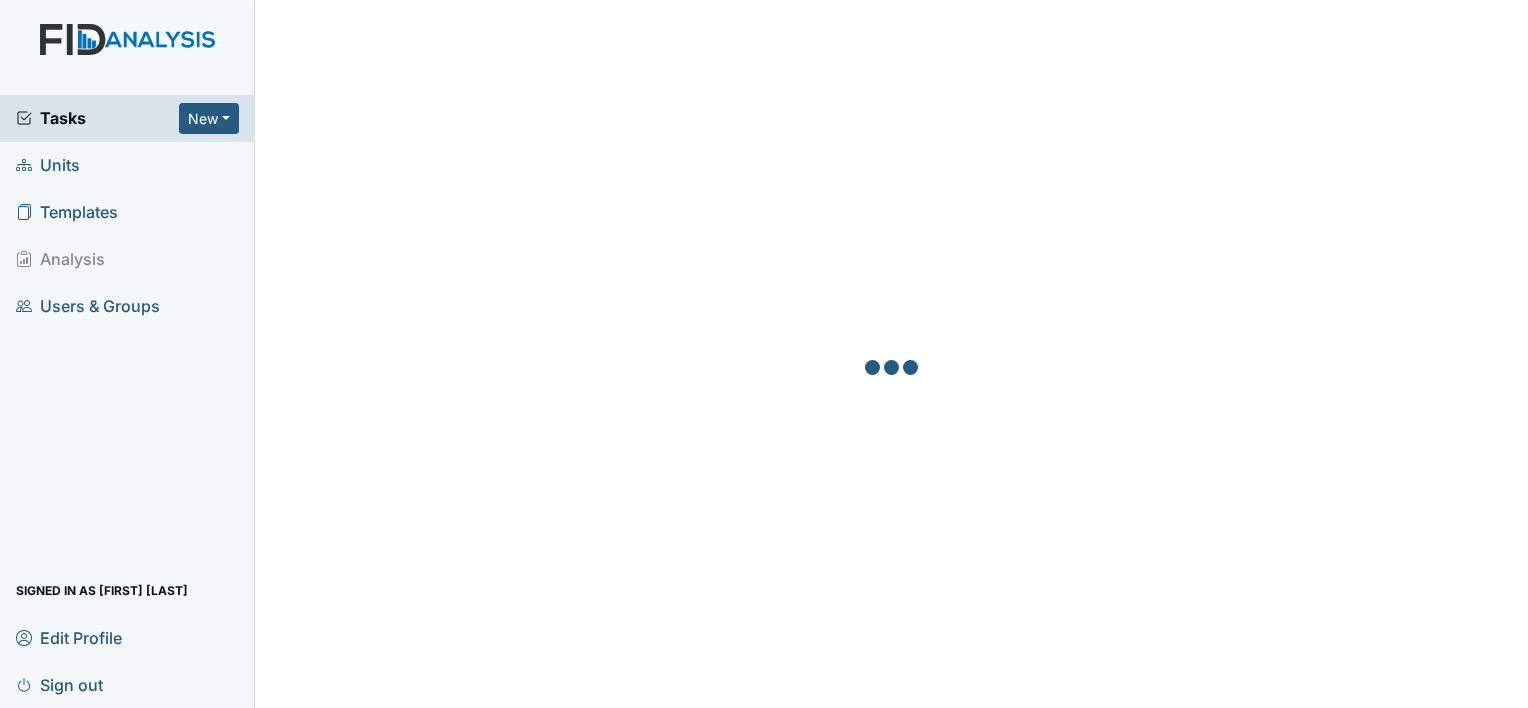 scroll, scrollTop: 0, scrollLeft: 0, axis: both 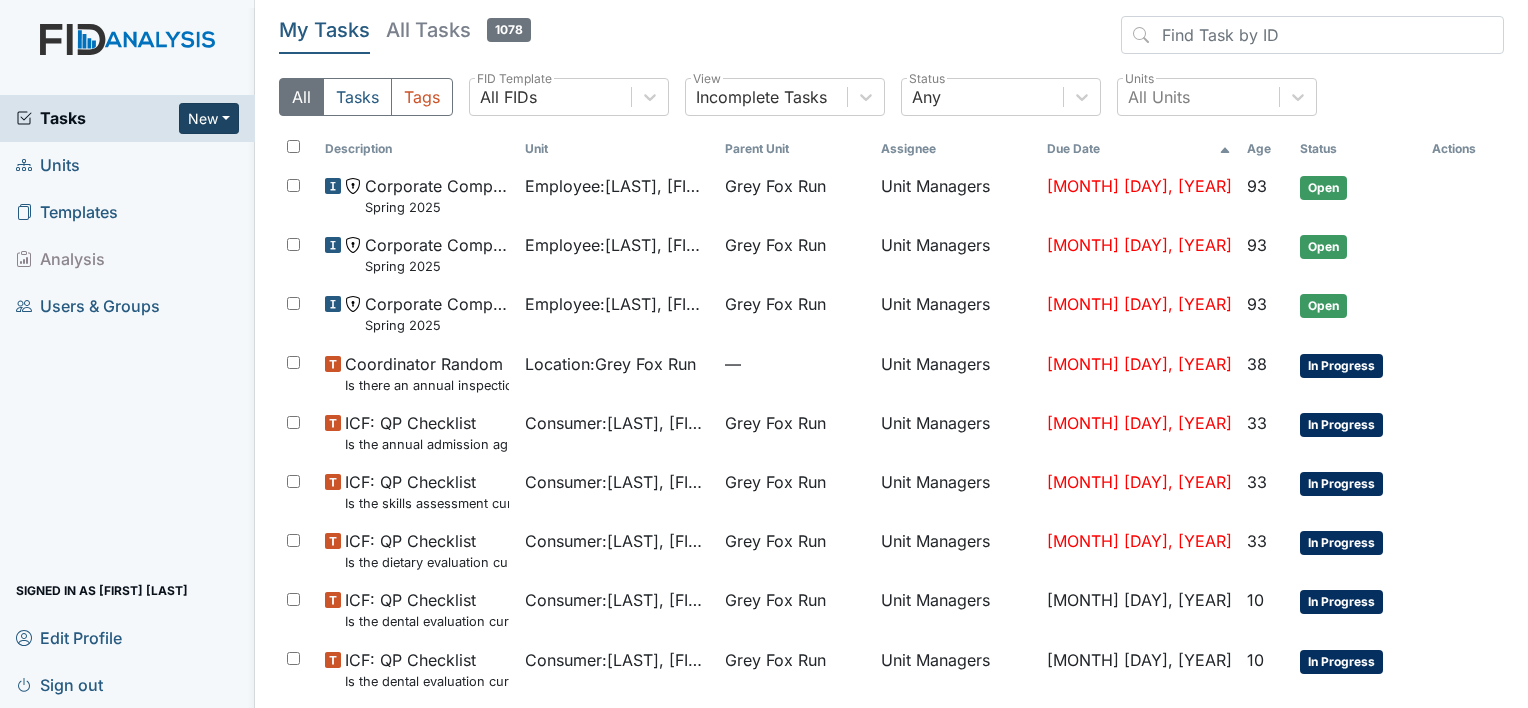 click on "New" at bounding box center [209, 118] 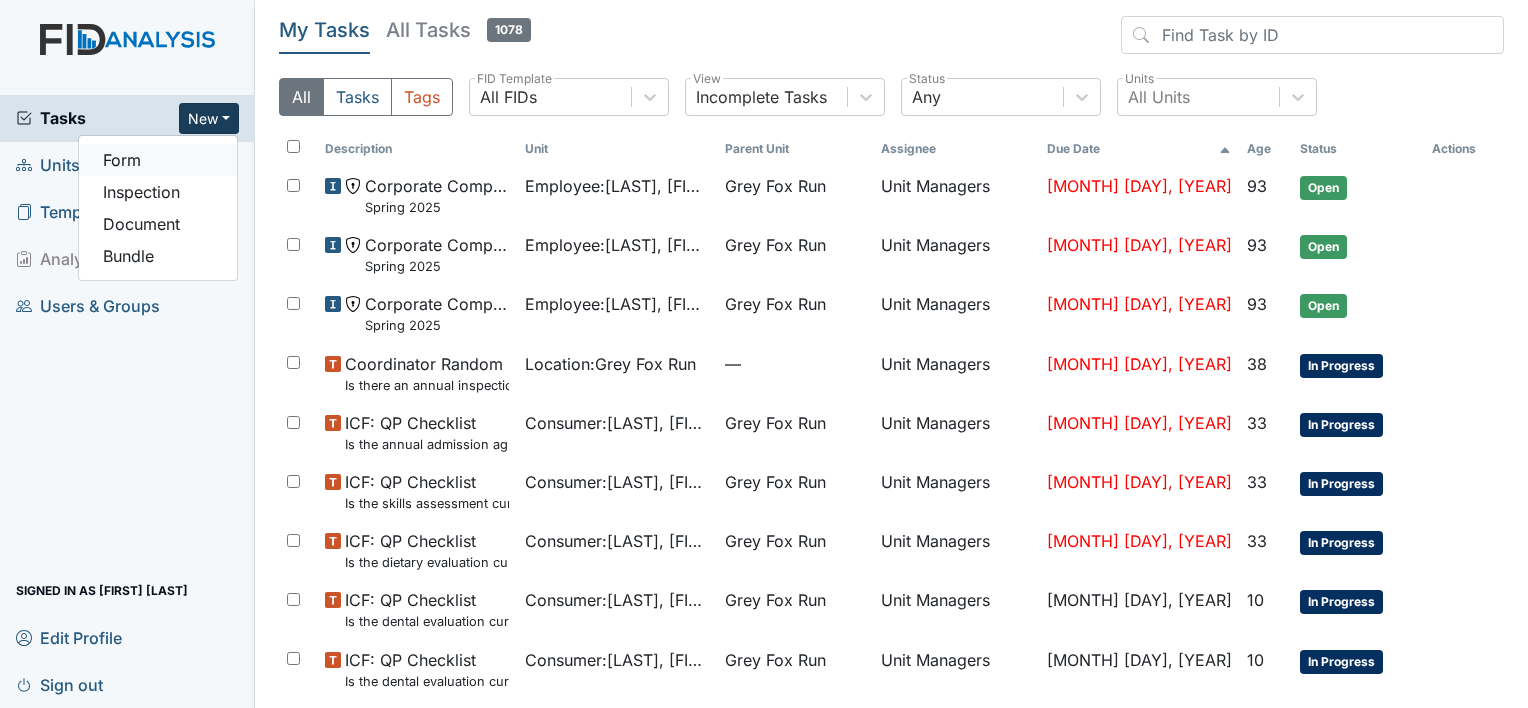 click on "Form" at bounding box center [158, 160] 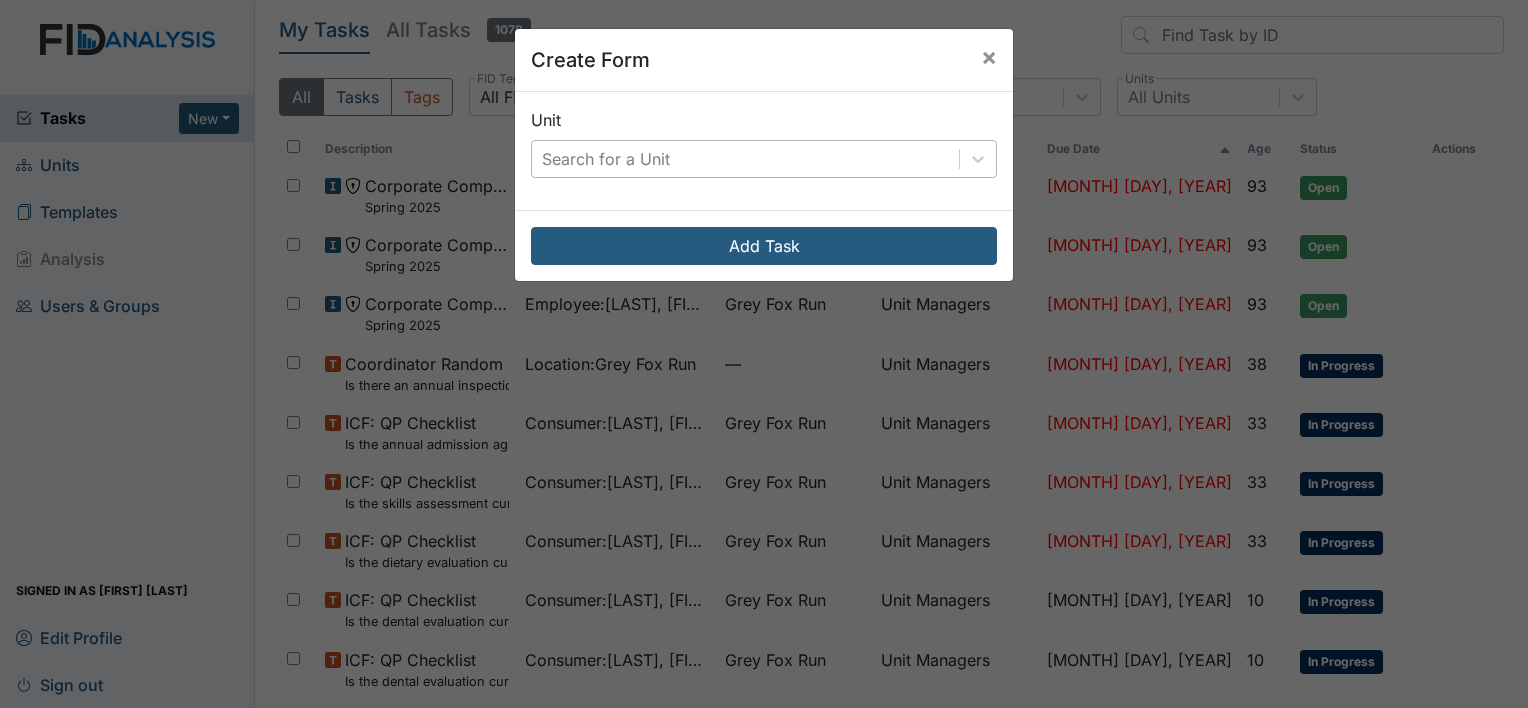 click on "Search for a Unit" at bounding box center (745, 159) 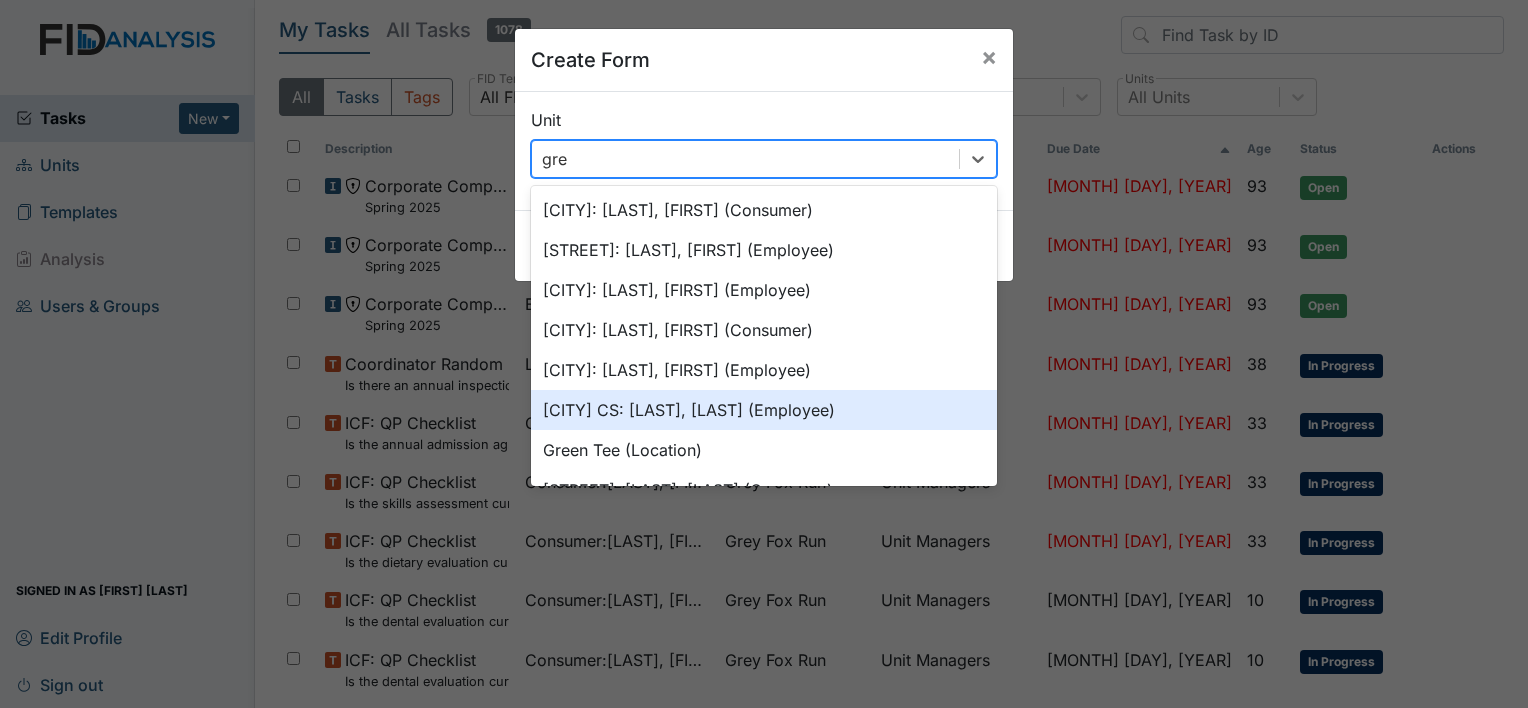 type on "grey" 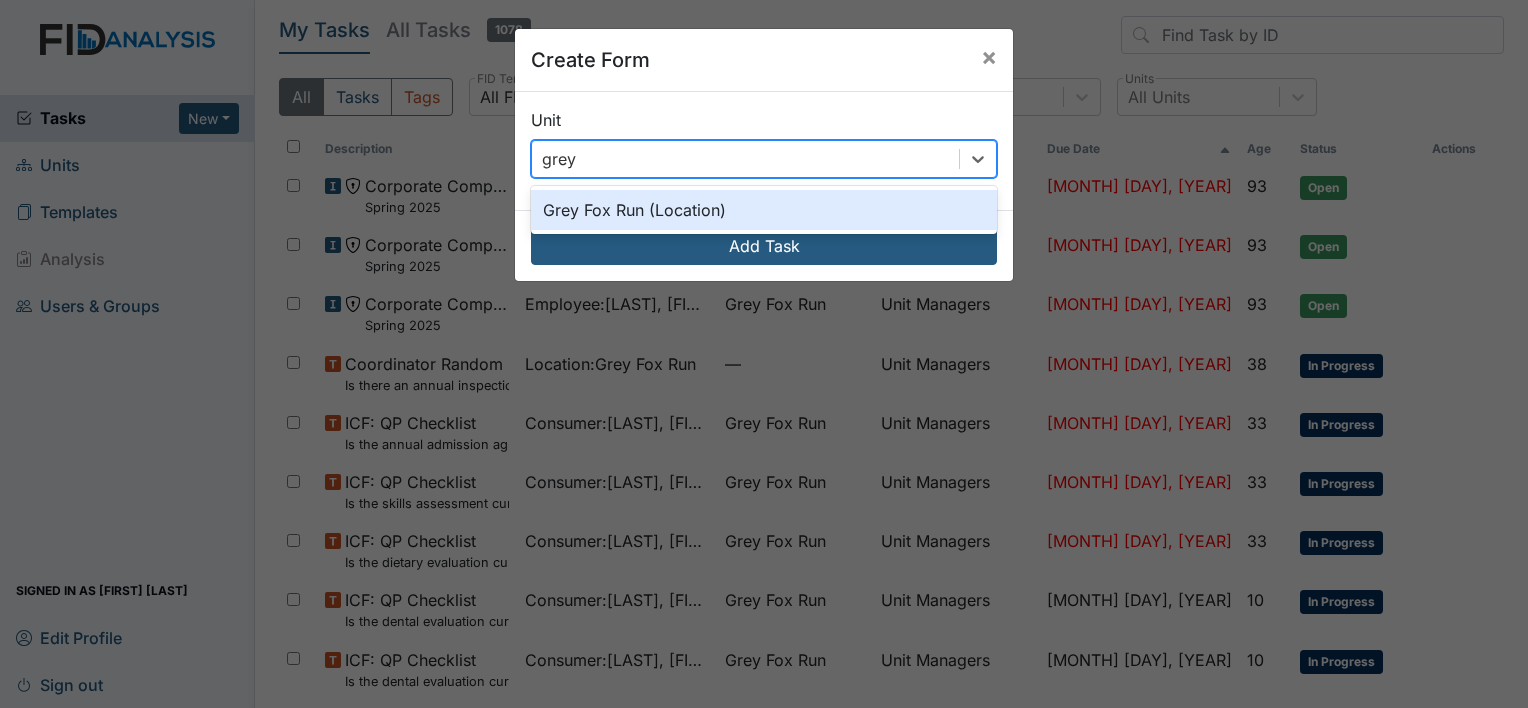 click on "Grey Fox Run (Location)" at bounding box center [764, 210] 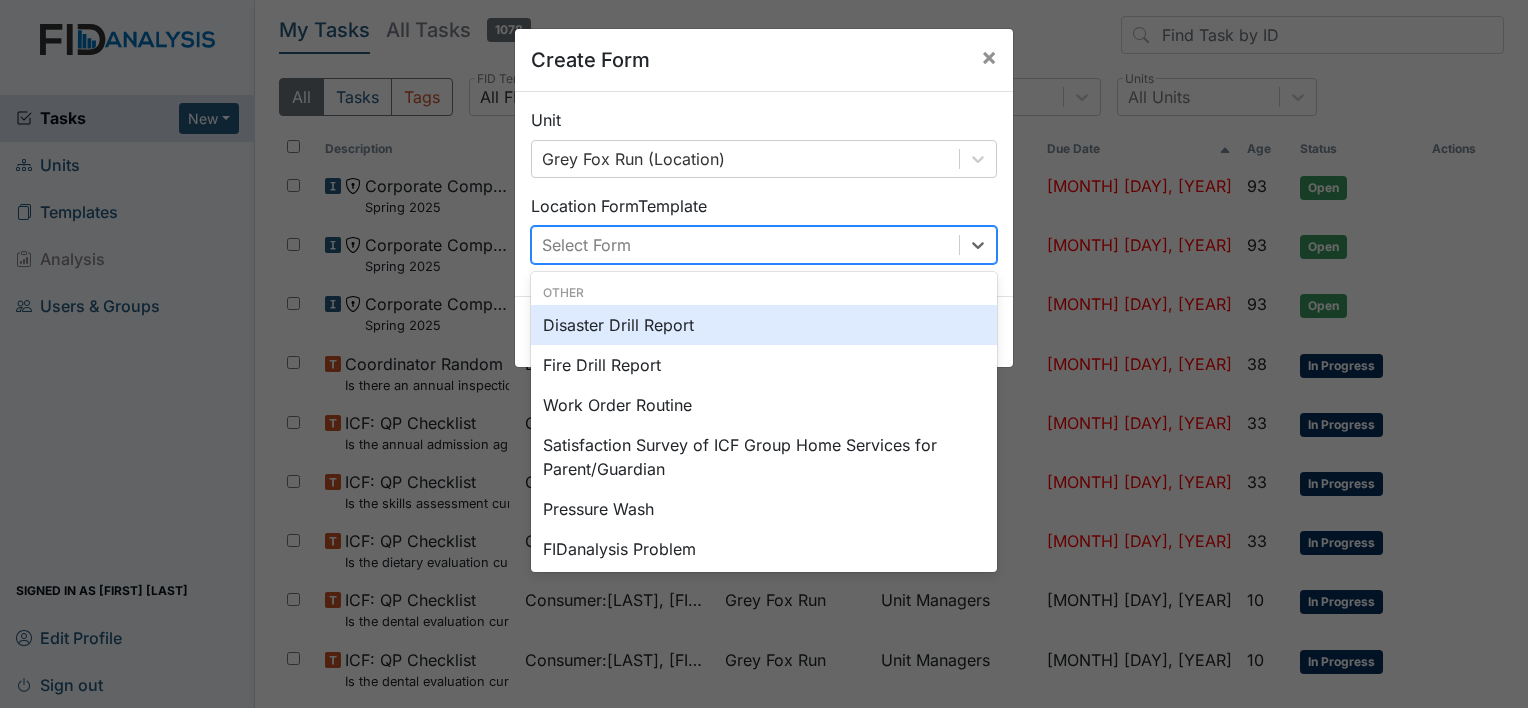 click on "Select Form" at bounding box center (745, 245) 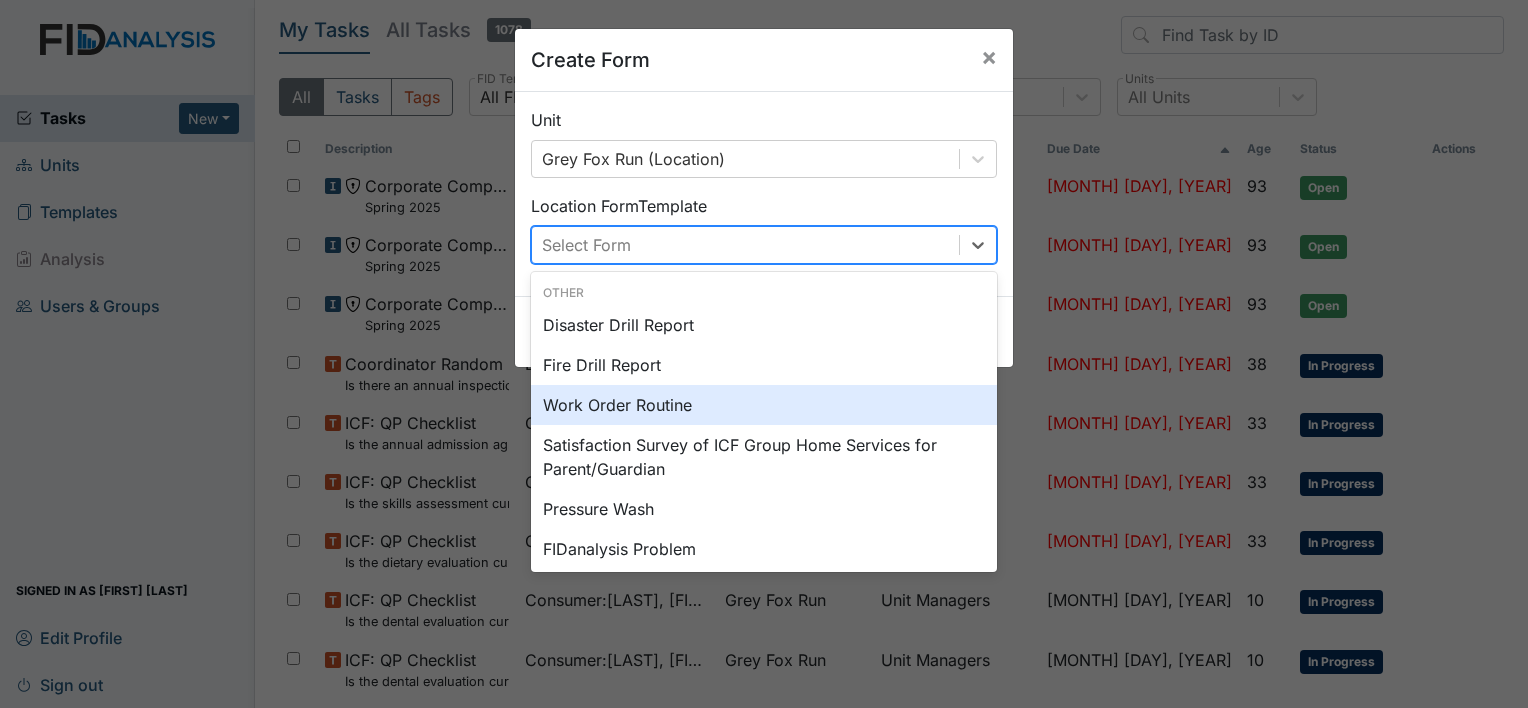 click on "Work Order Routine" at bounding box center [764, 405] 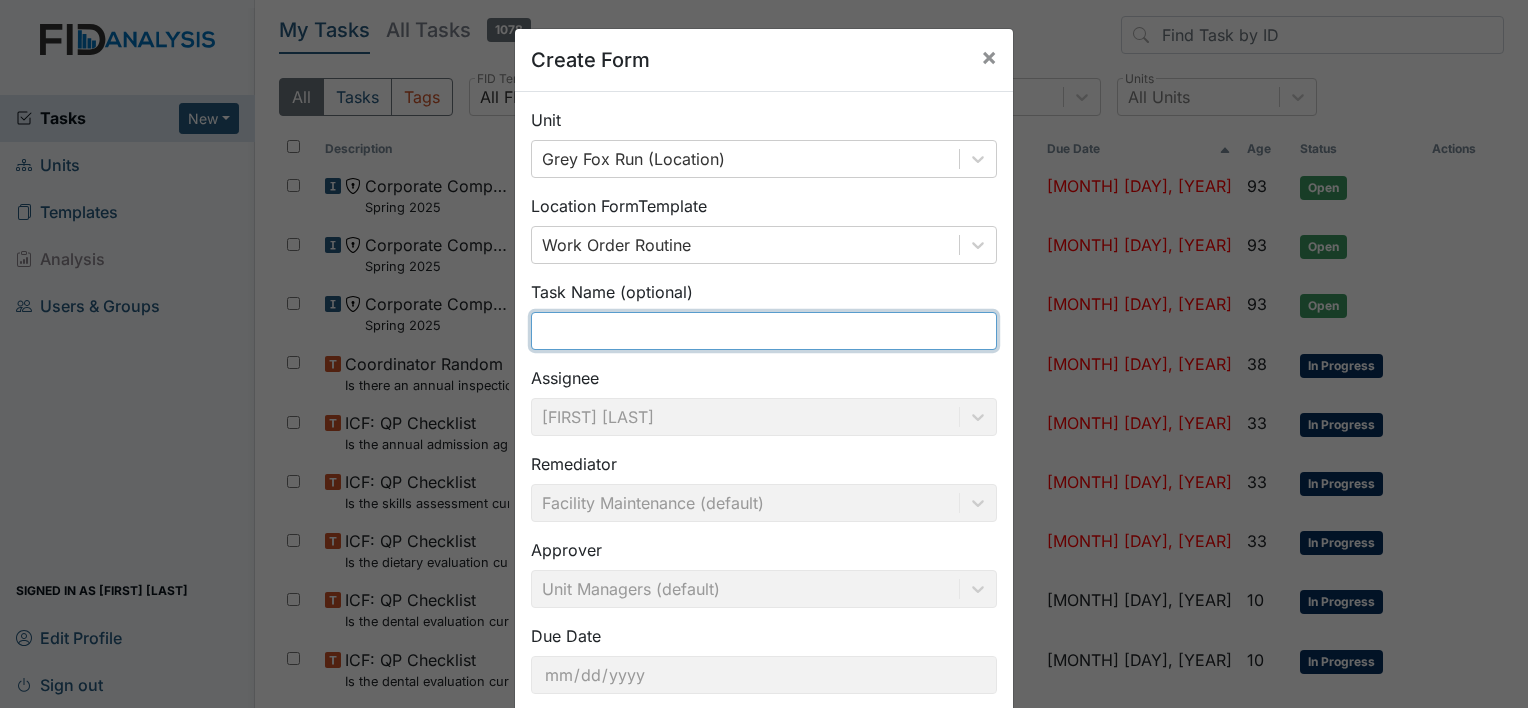 click at bounding box center [764, 331] 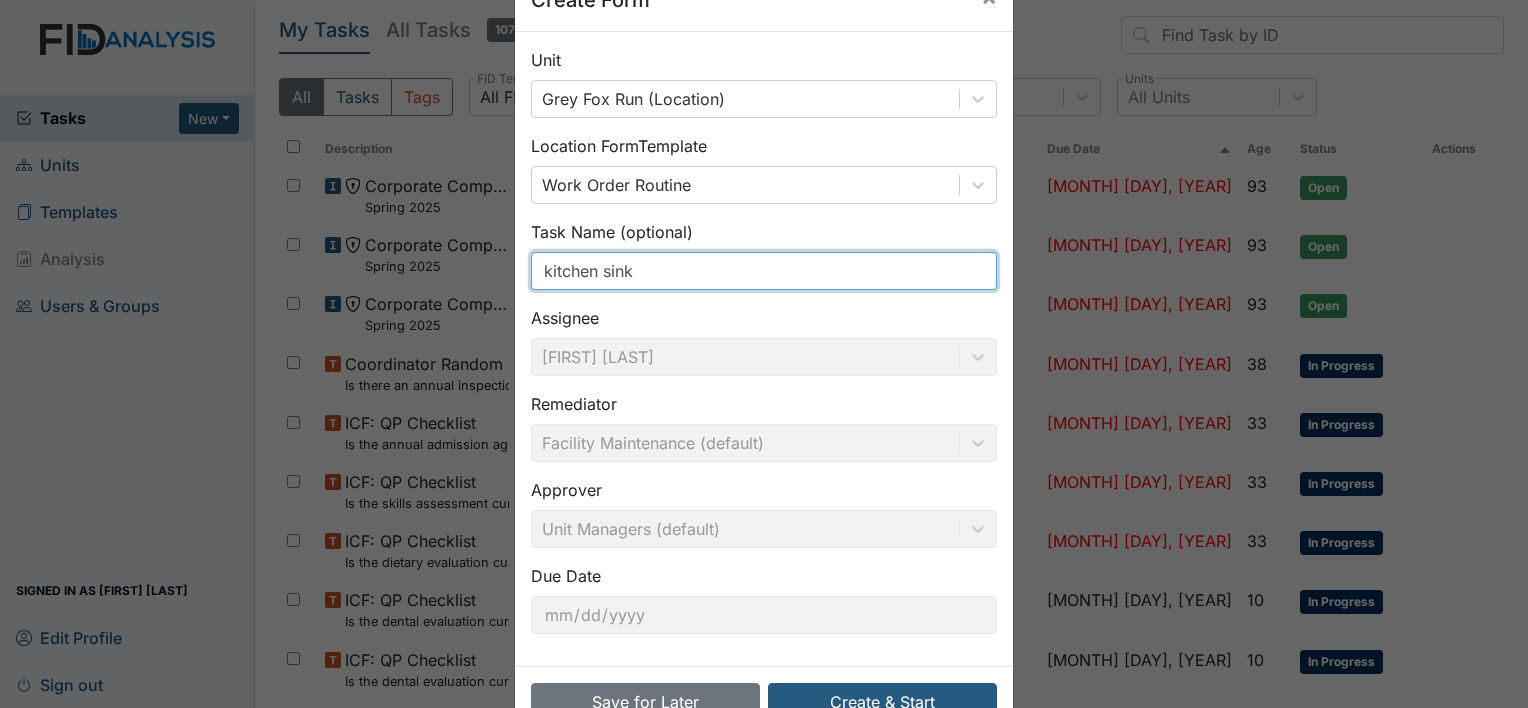 scroll, scrollTop: 116, scrollLeft: 0, axis: vertical 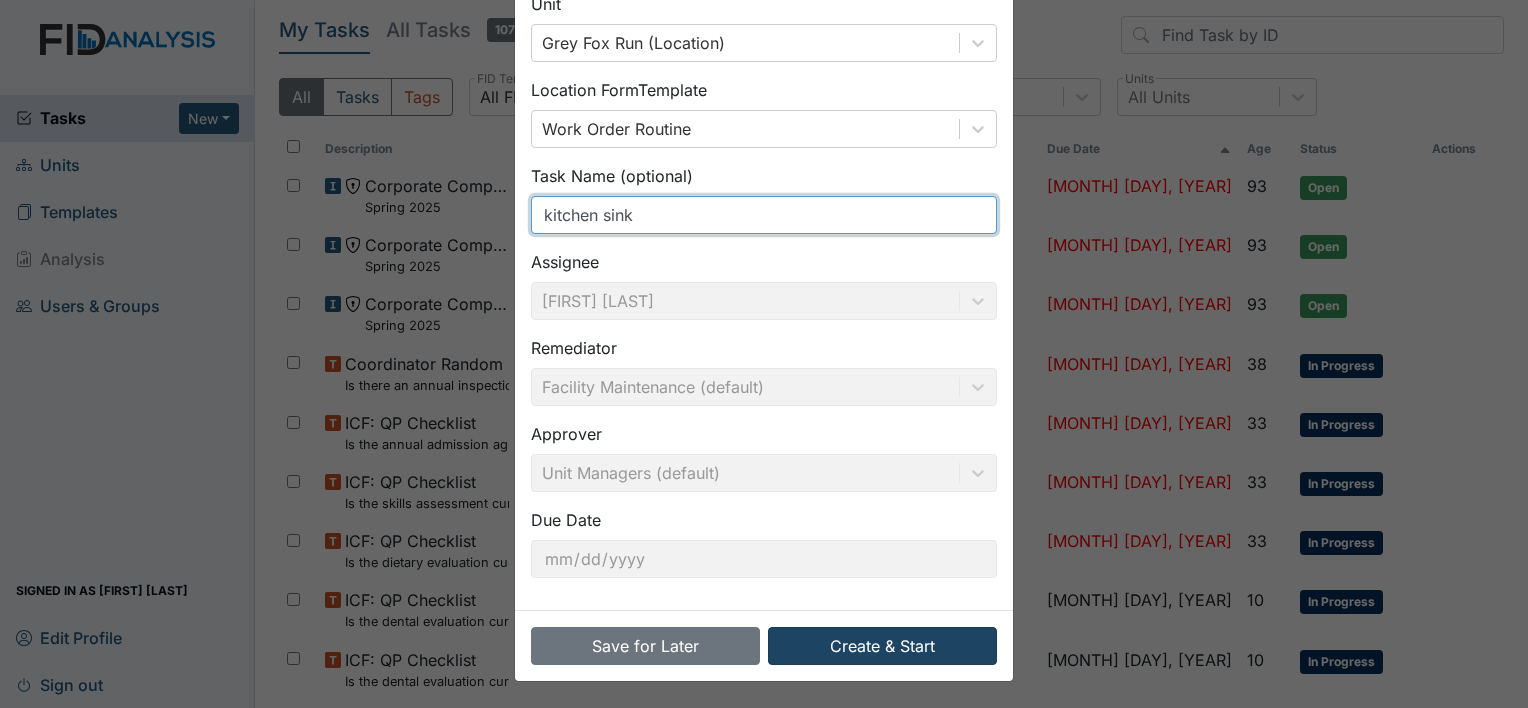 type on "kitchen sink" 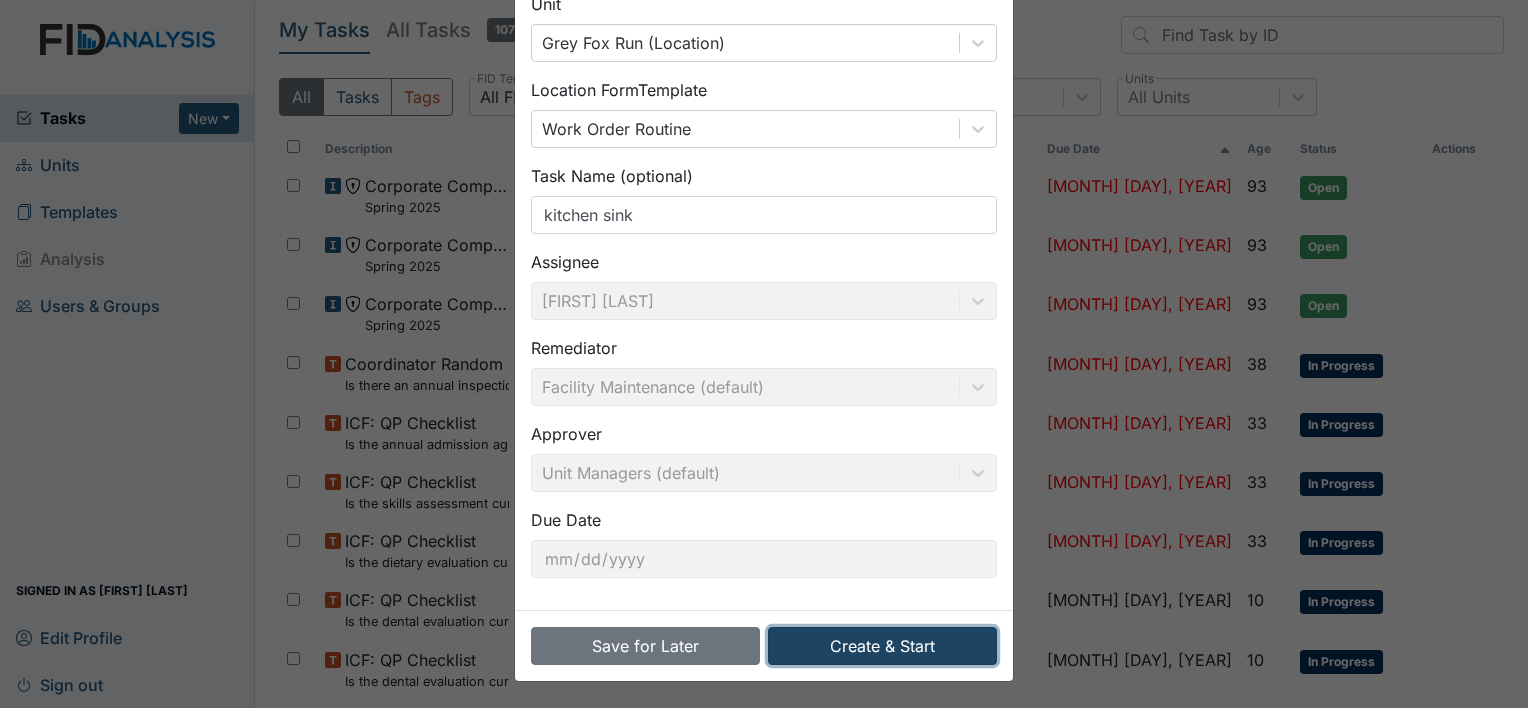 click on "Create & Start" at bounding box center (882, 646) 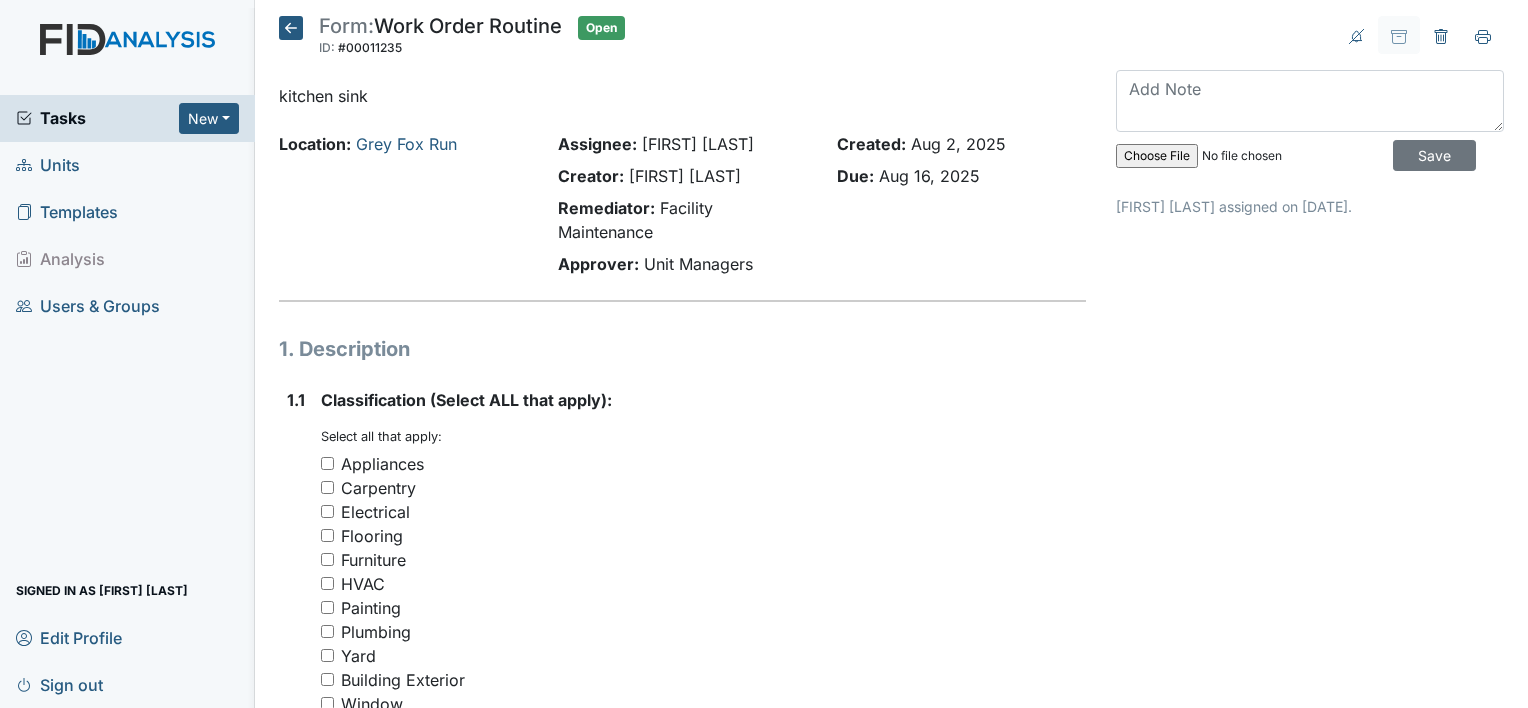 scroll, scrollTop: 0, scrollLeft: 0, axis: both 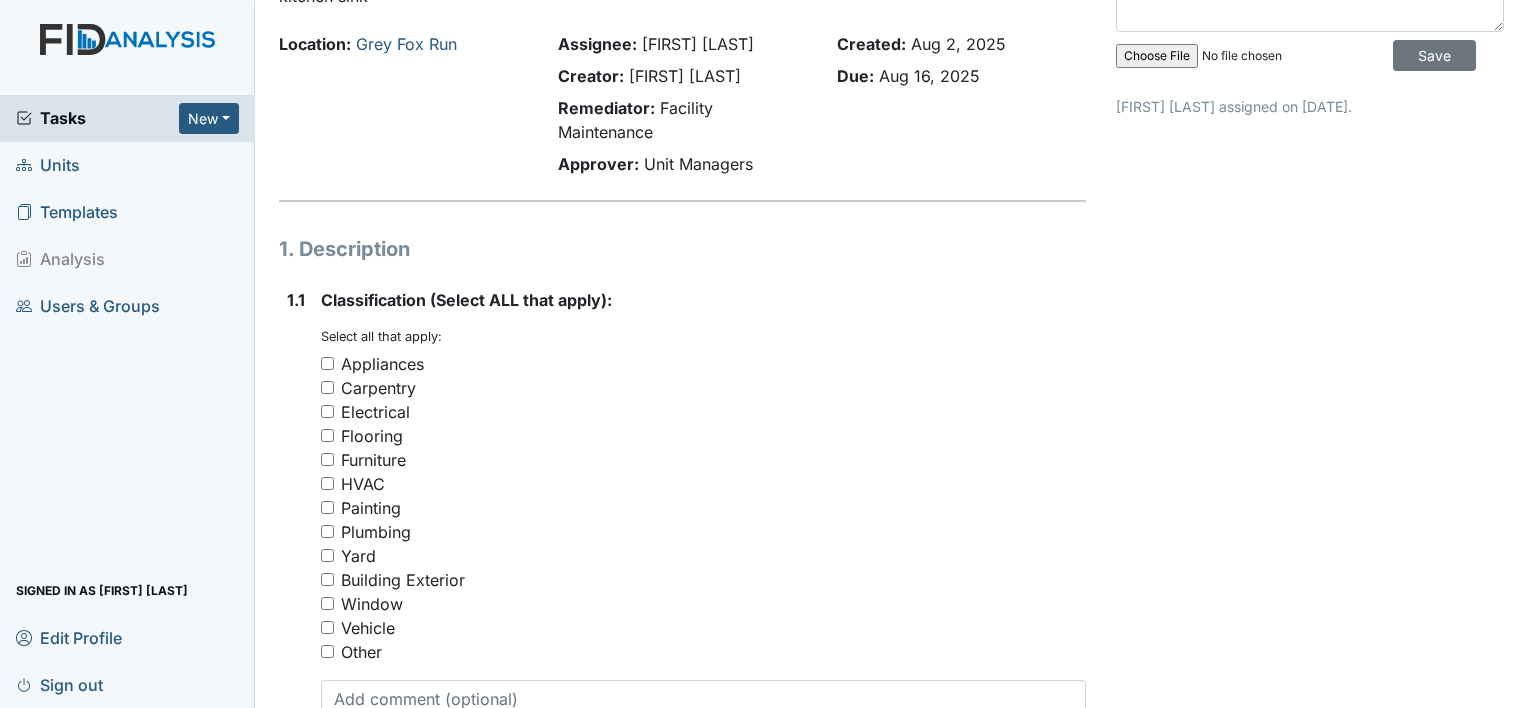 click on "Plumbing" at bounding box center (376, 532) 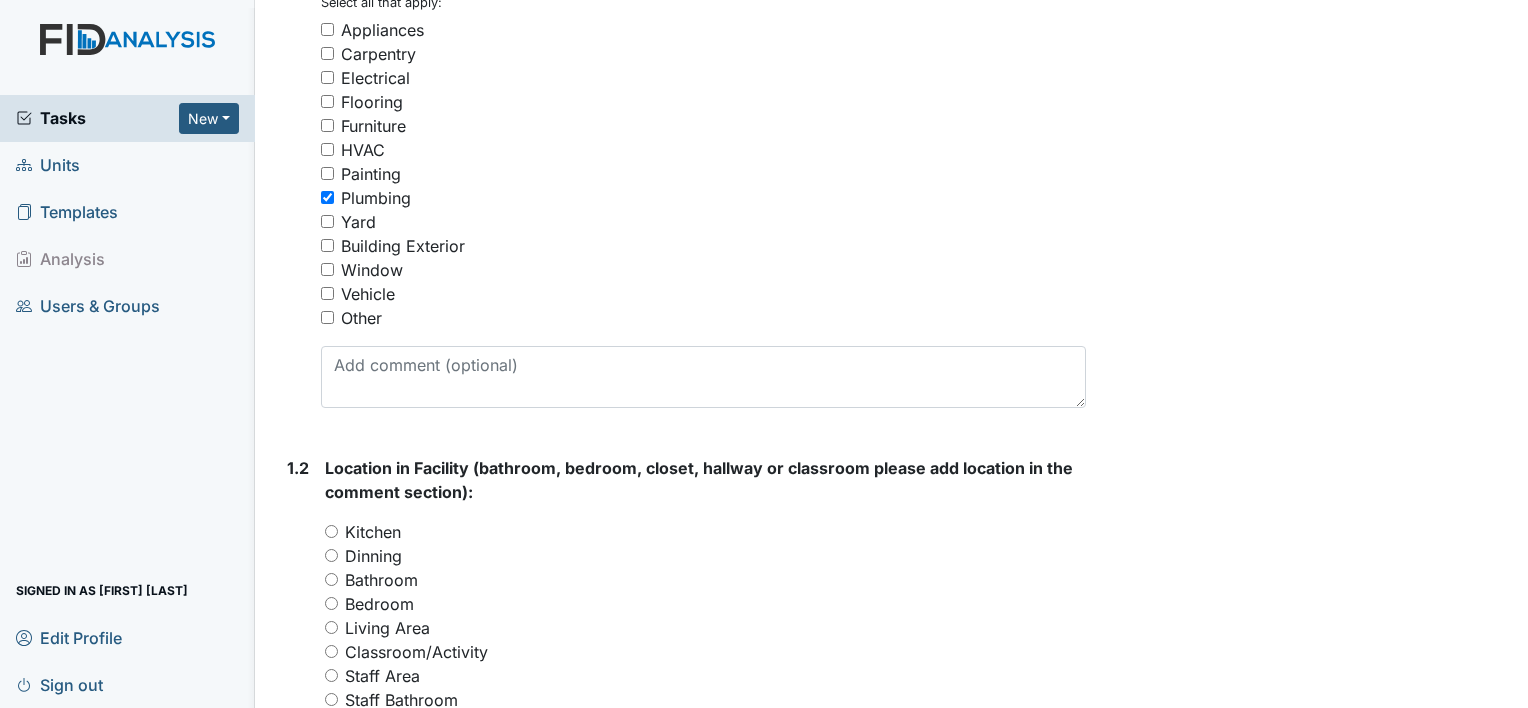 scroll, scrollTop: 500, scrollLeft: 0, axis: vertical 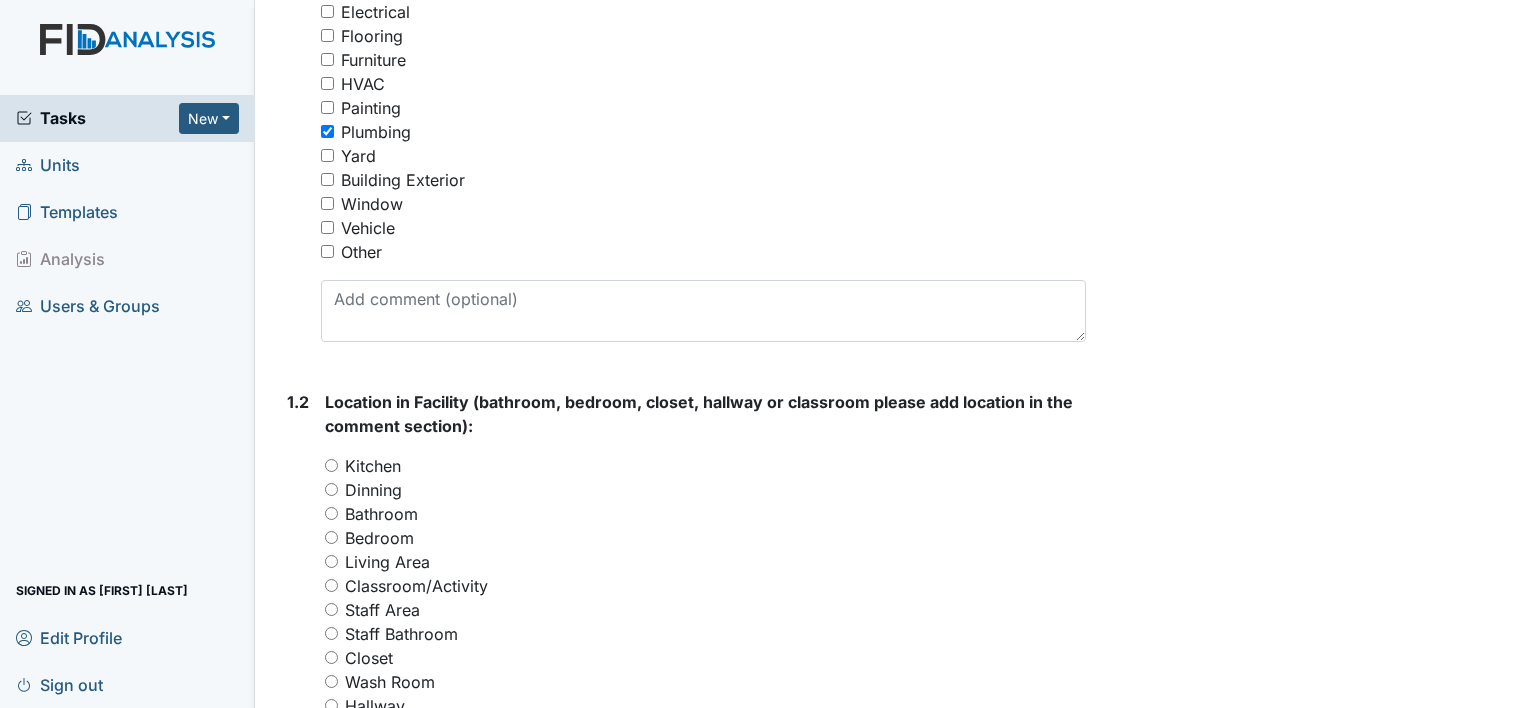 click on "Dinning" at bounding box center (373, 490) 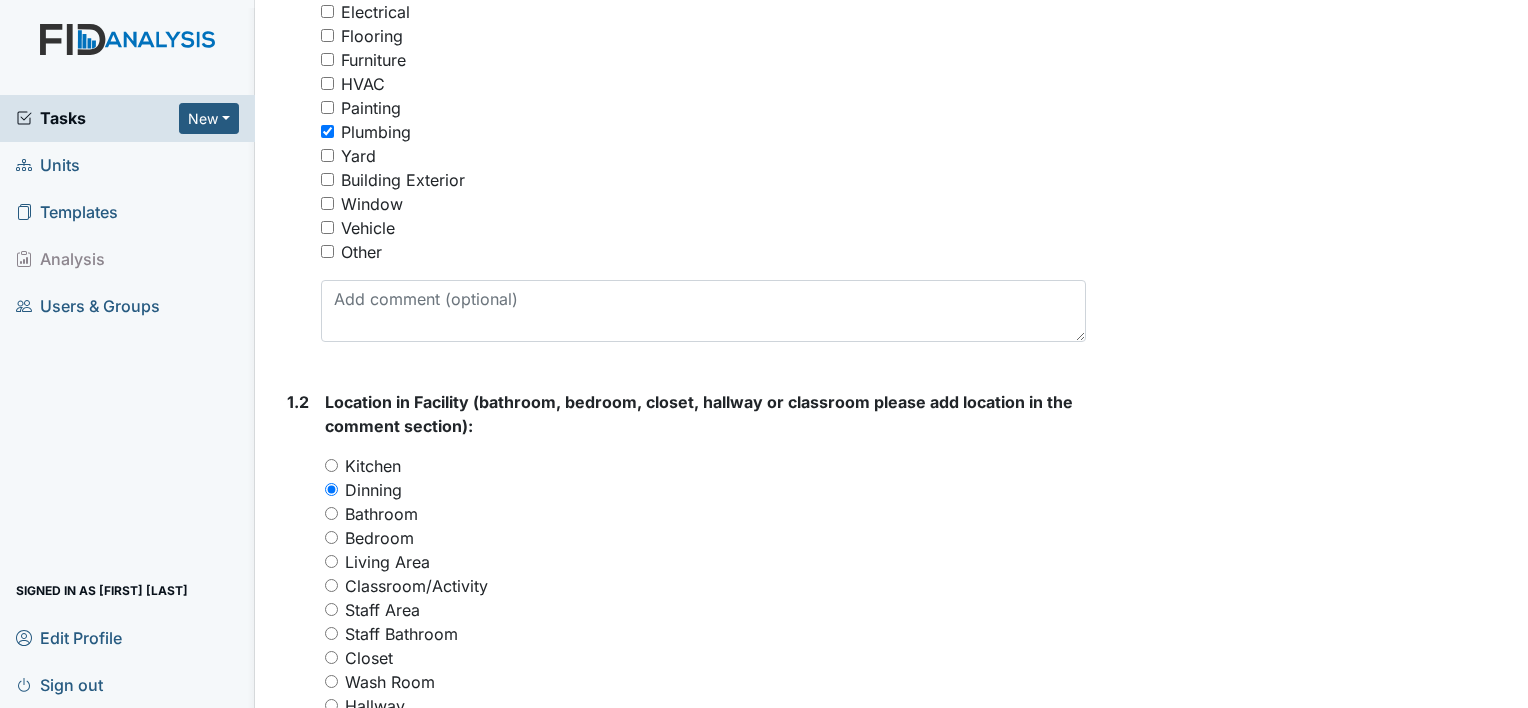 click on "Kitchen" at bounding box center (373, 466) 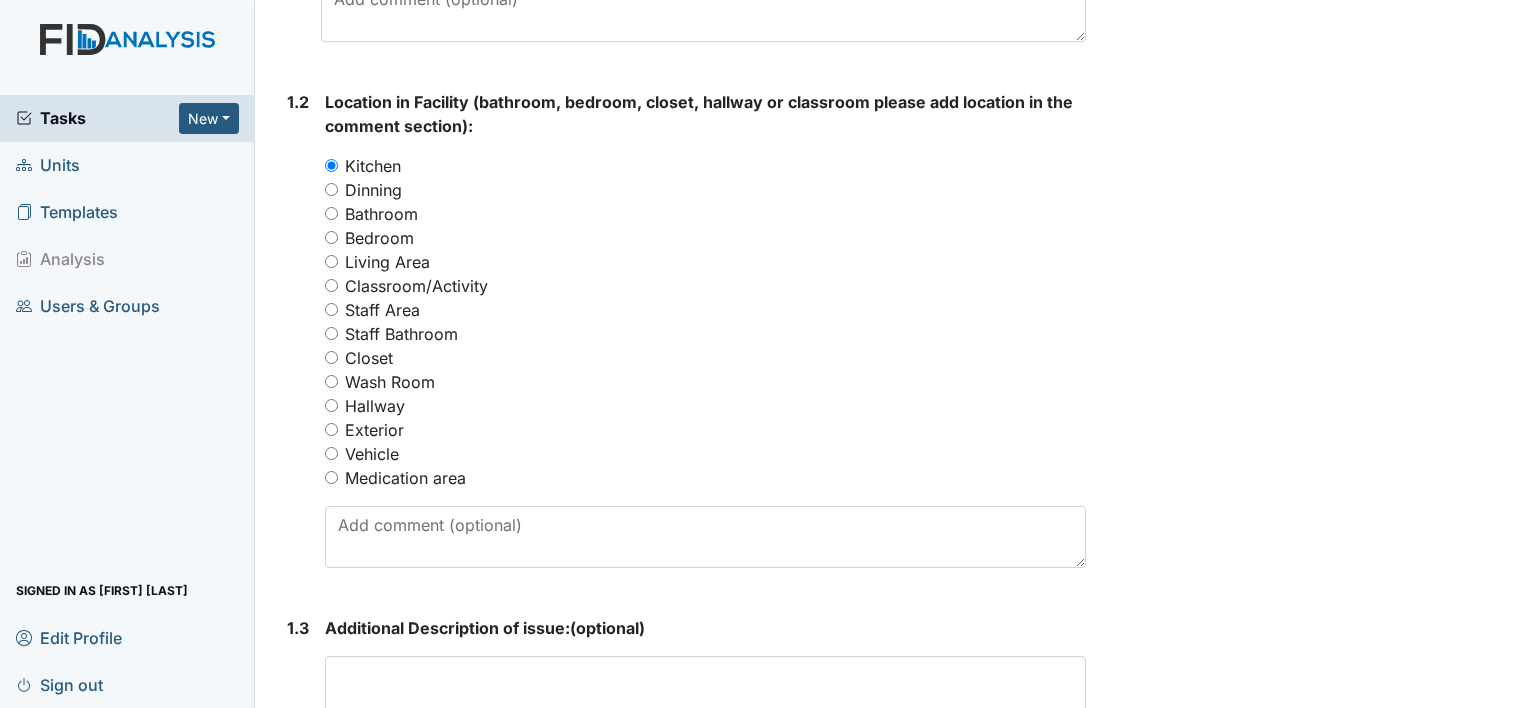 scroll, scrollTop: 900, scrollLeft: 0, axis: vertical 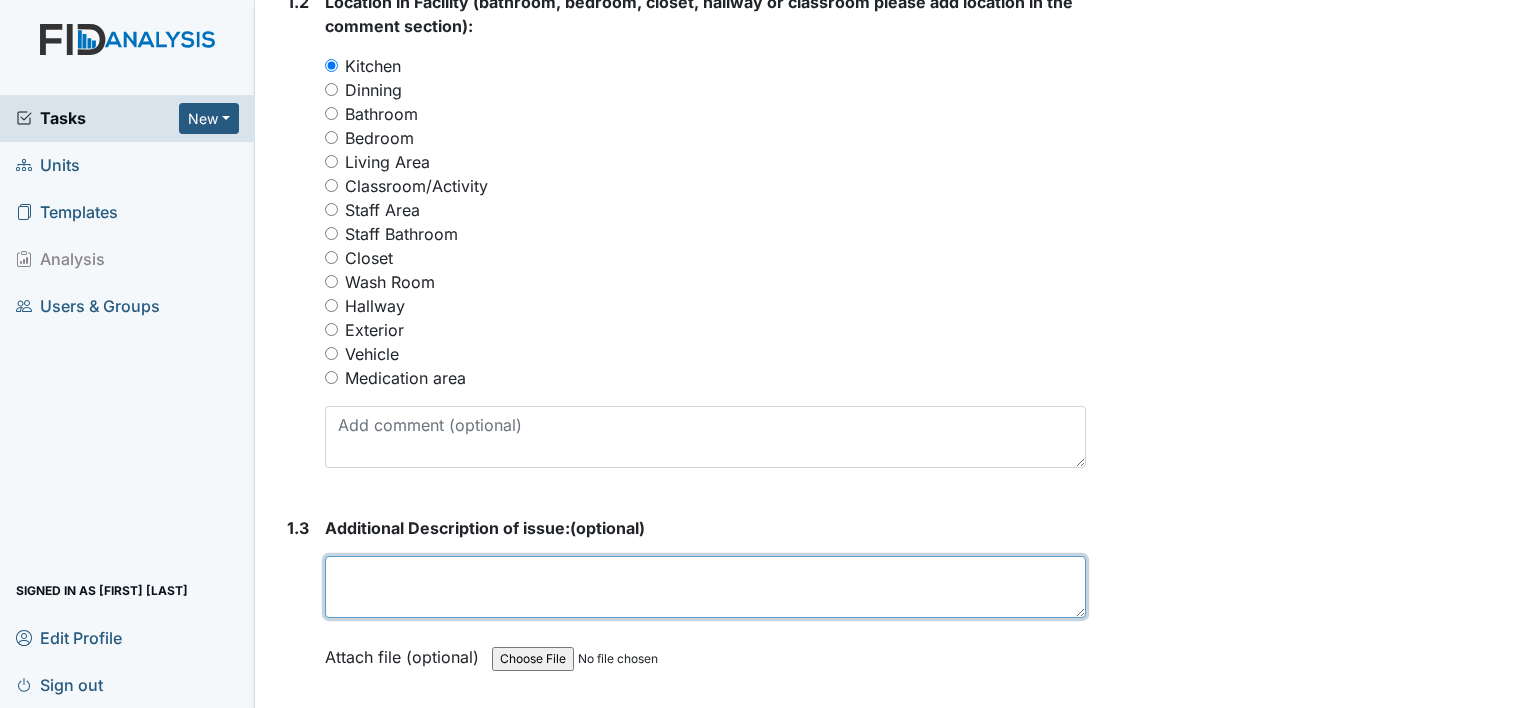click at bounding box center [705, 587] 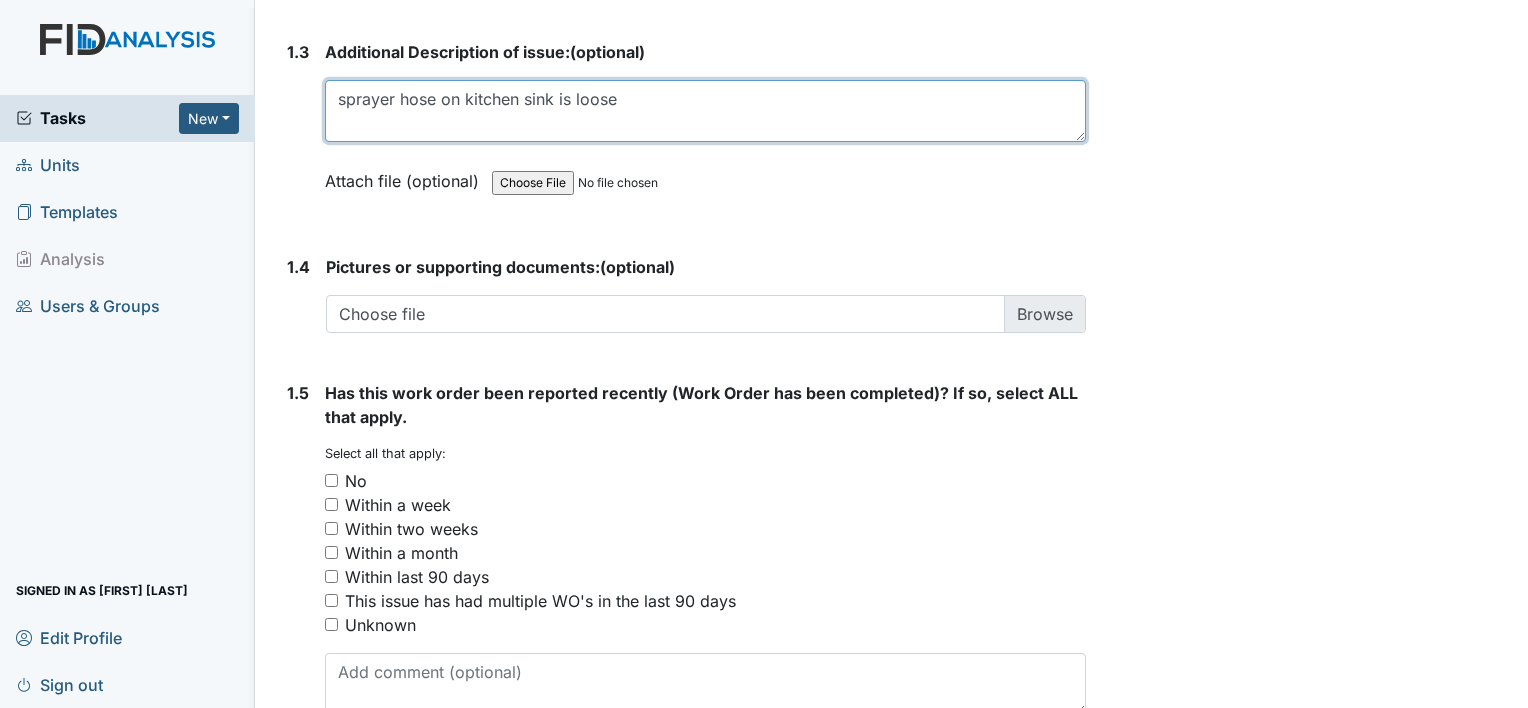 scroll, scrollTop: 1482, scrollLeft: 0, axis: vertical 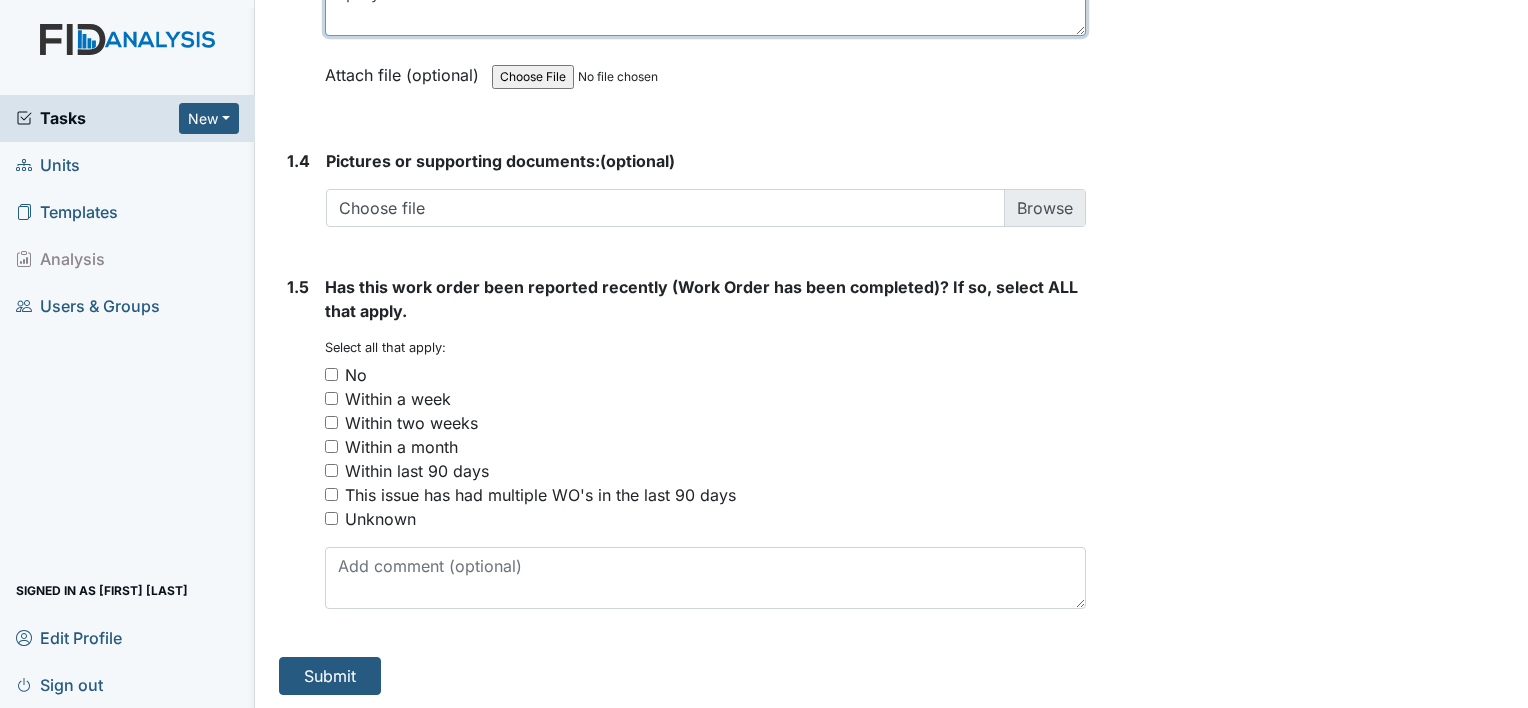 type on "sprayer hose on kitchen sink is loose" 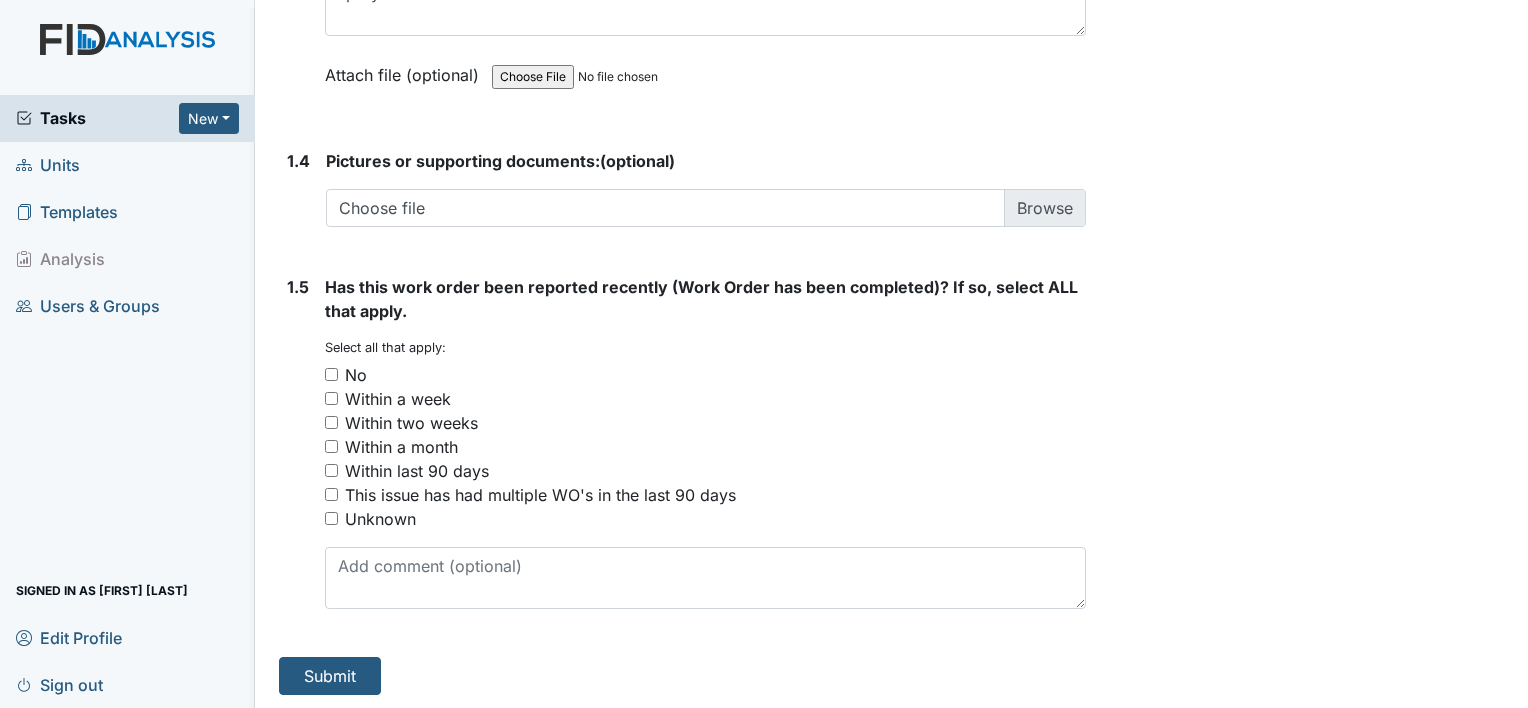 click on "No" at bounding box center [331, 374] 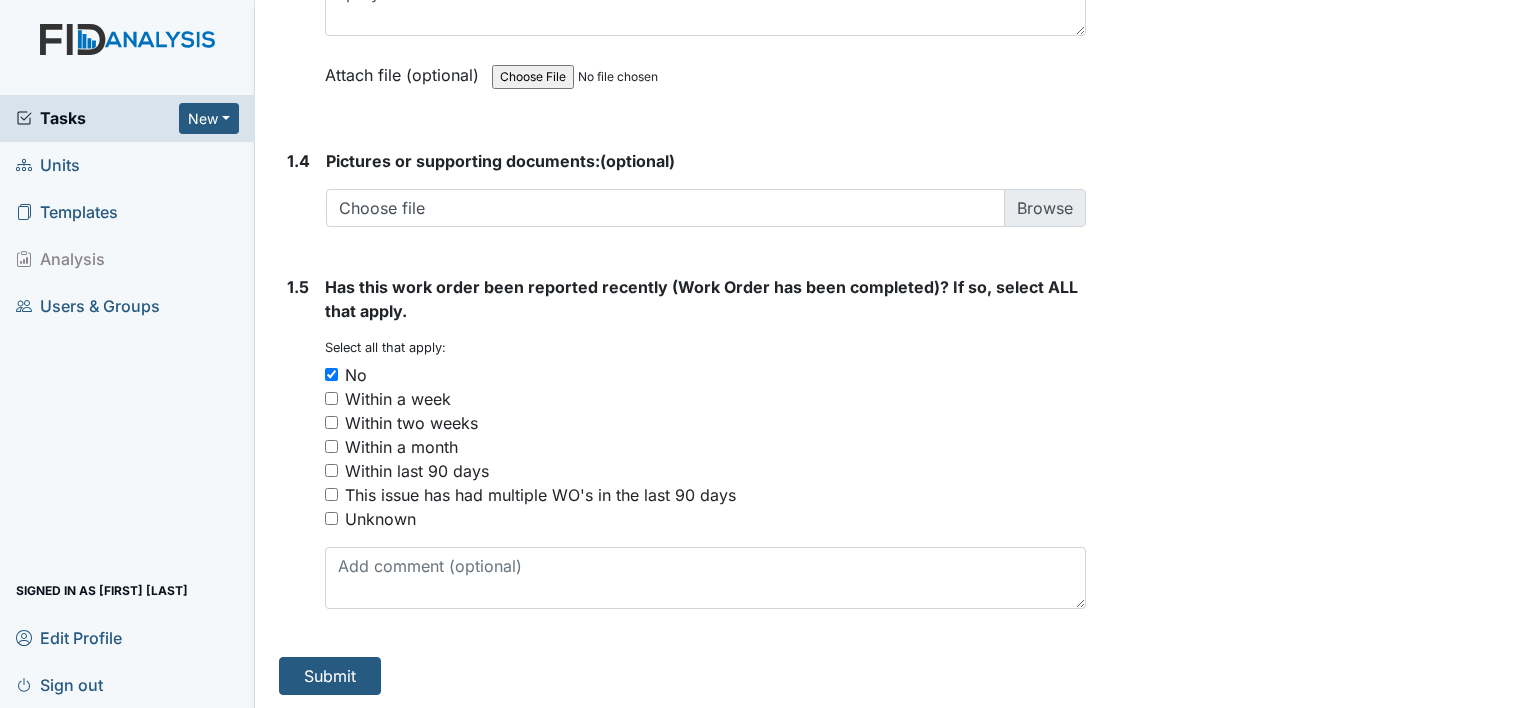 click on "Unknown" at bounding box center [380, 519] 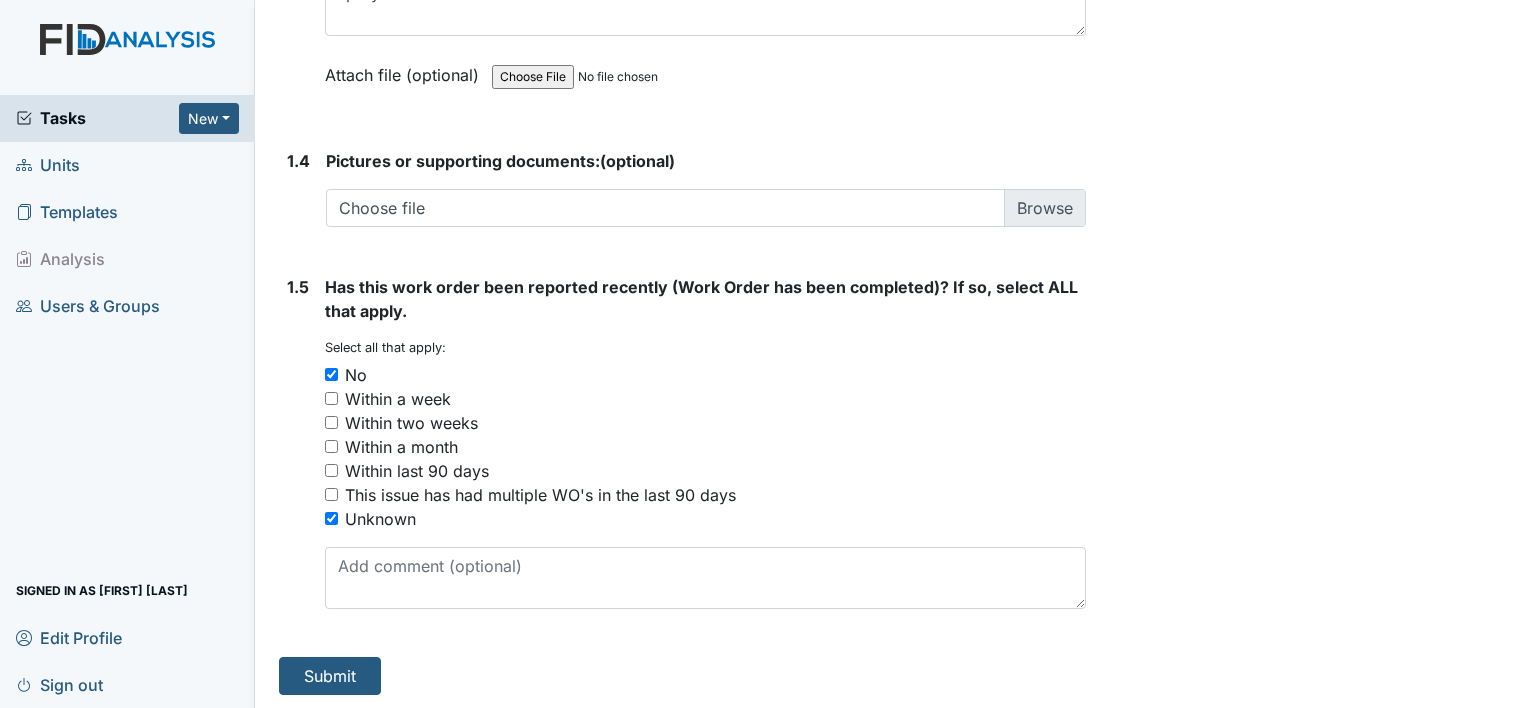click on "No" at bounding box center [331, 374] 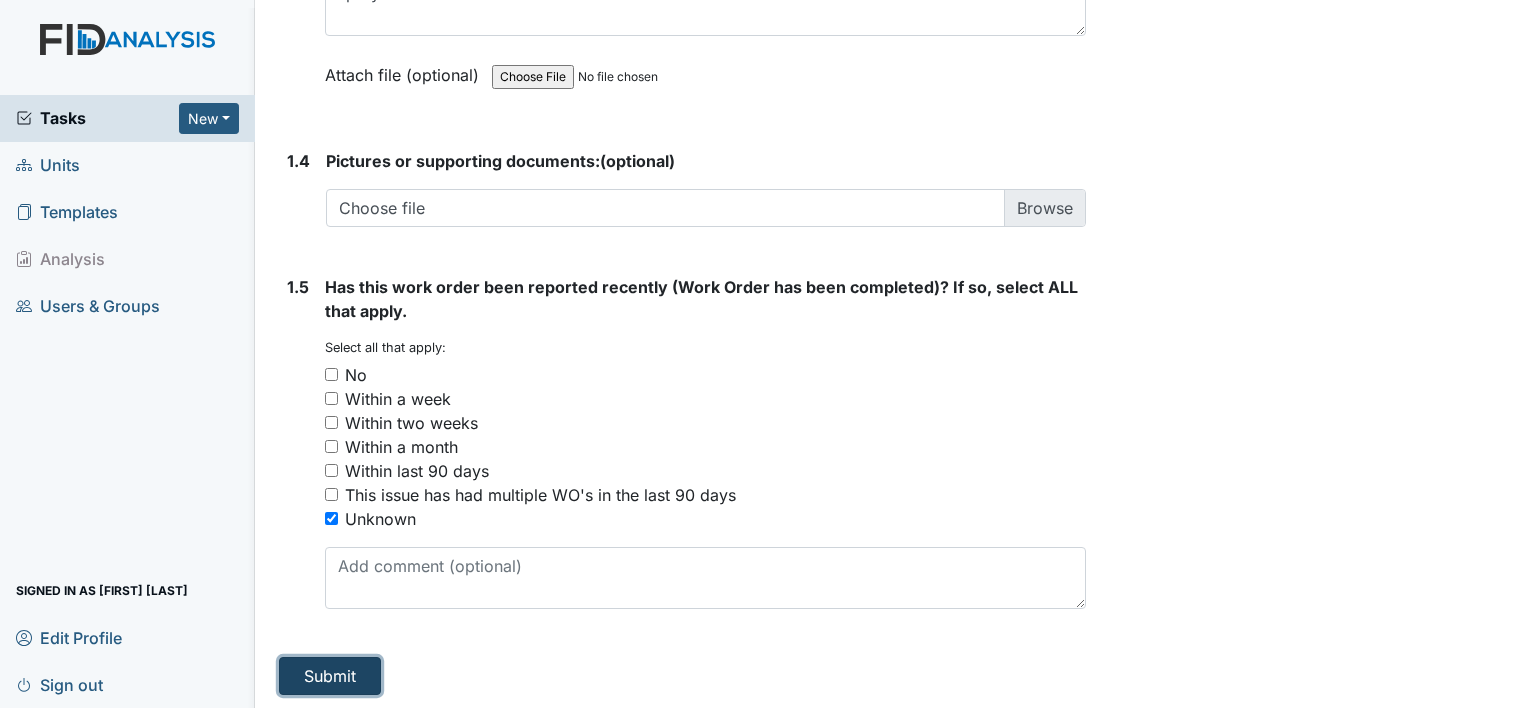 click on "Submit" at bounding box center [330, 676] 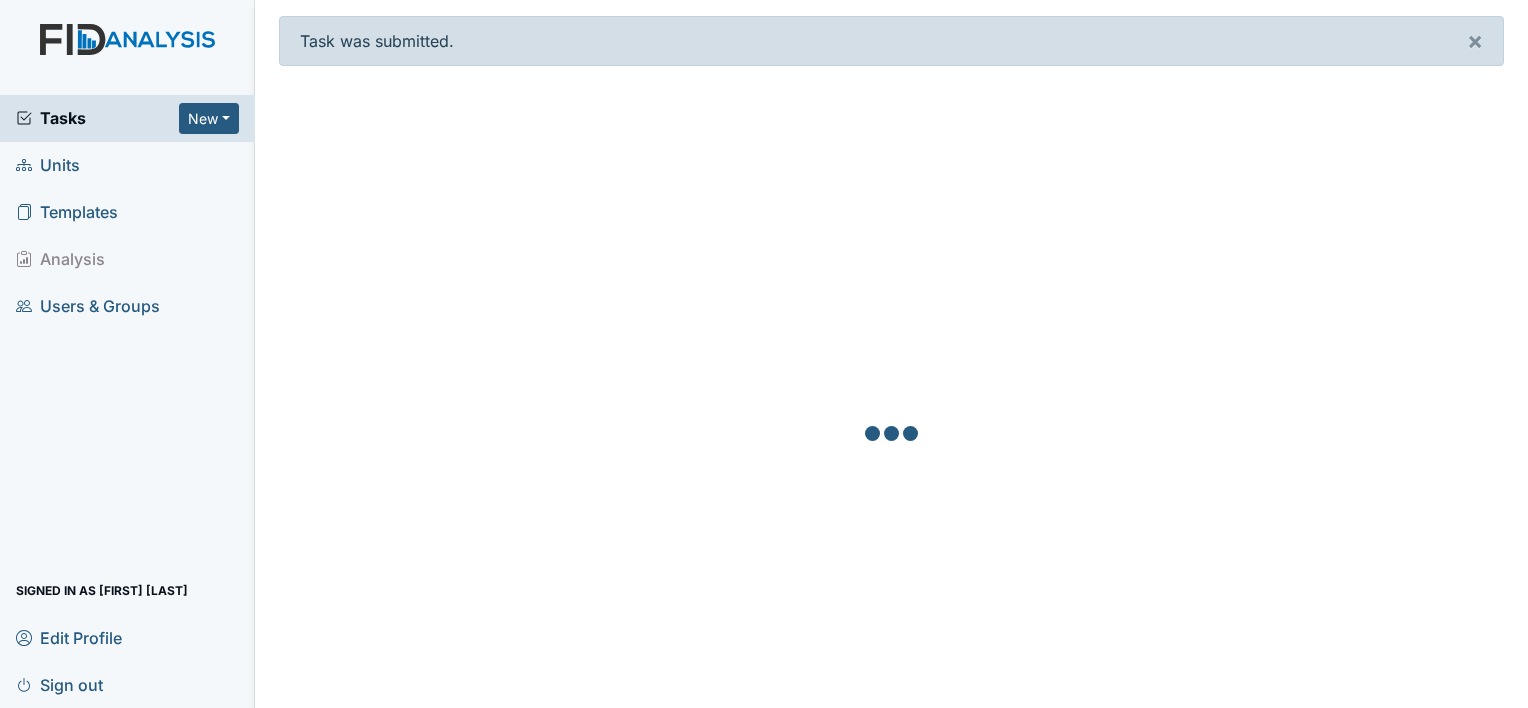 scroll, scrollTop: 0, scrollLeft: 0, axis: both 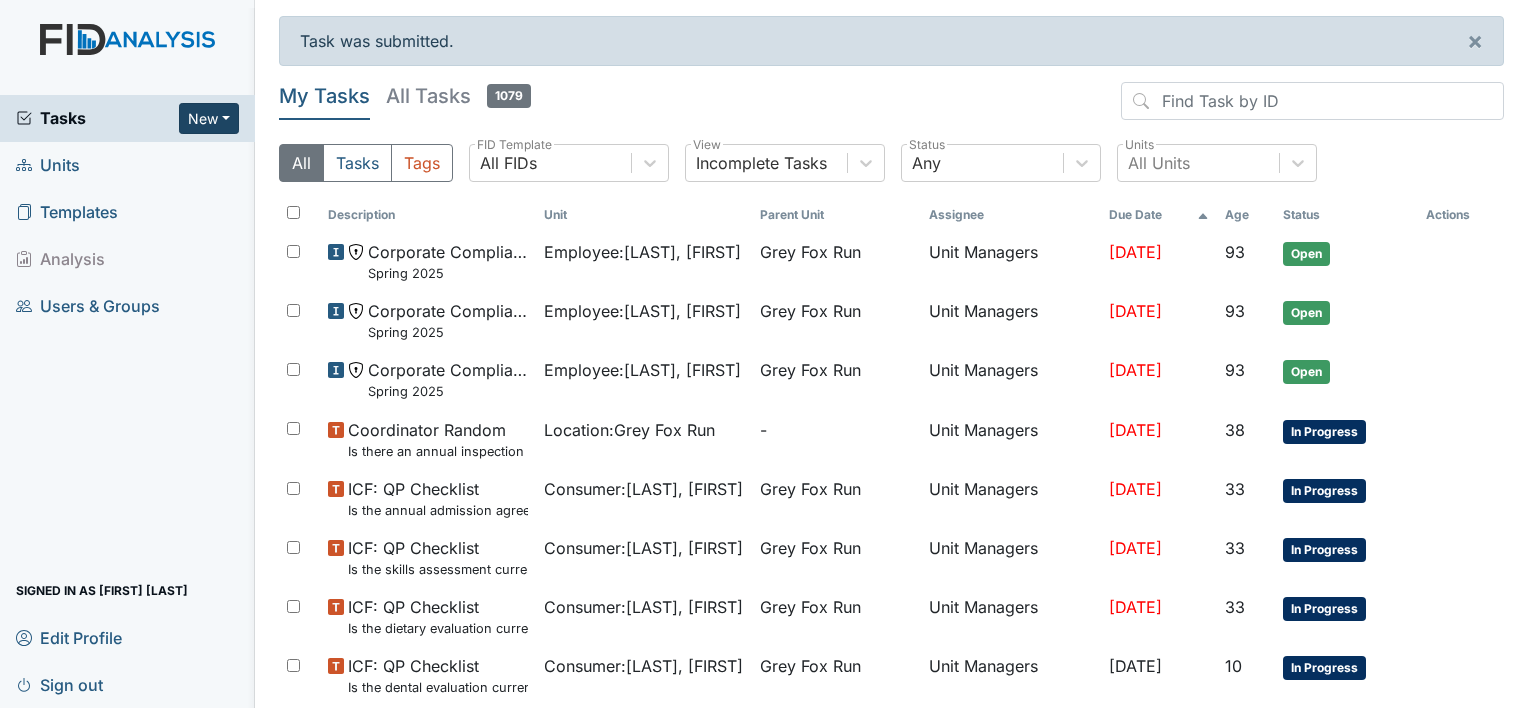 click on "New" at bounding box center [209, 118] 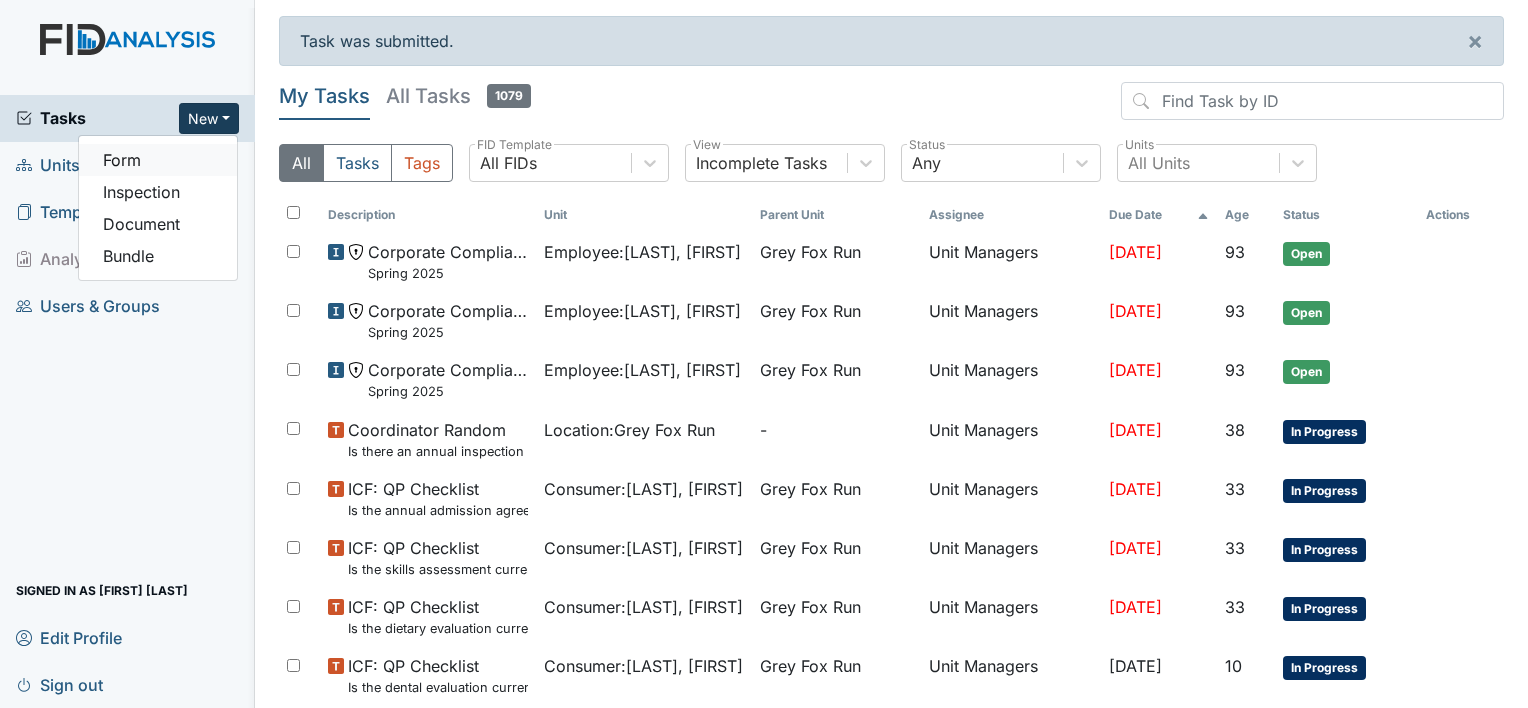 click on "Form" at bounding box center (158, 160) 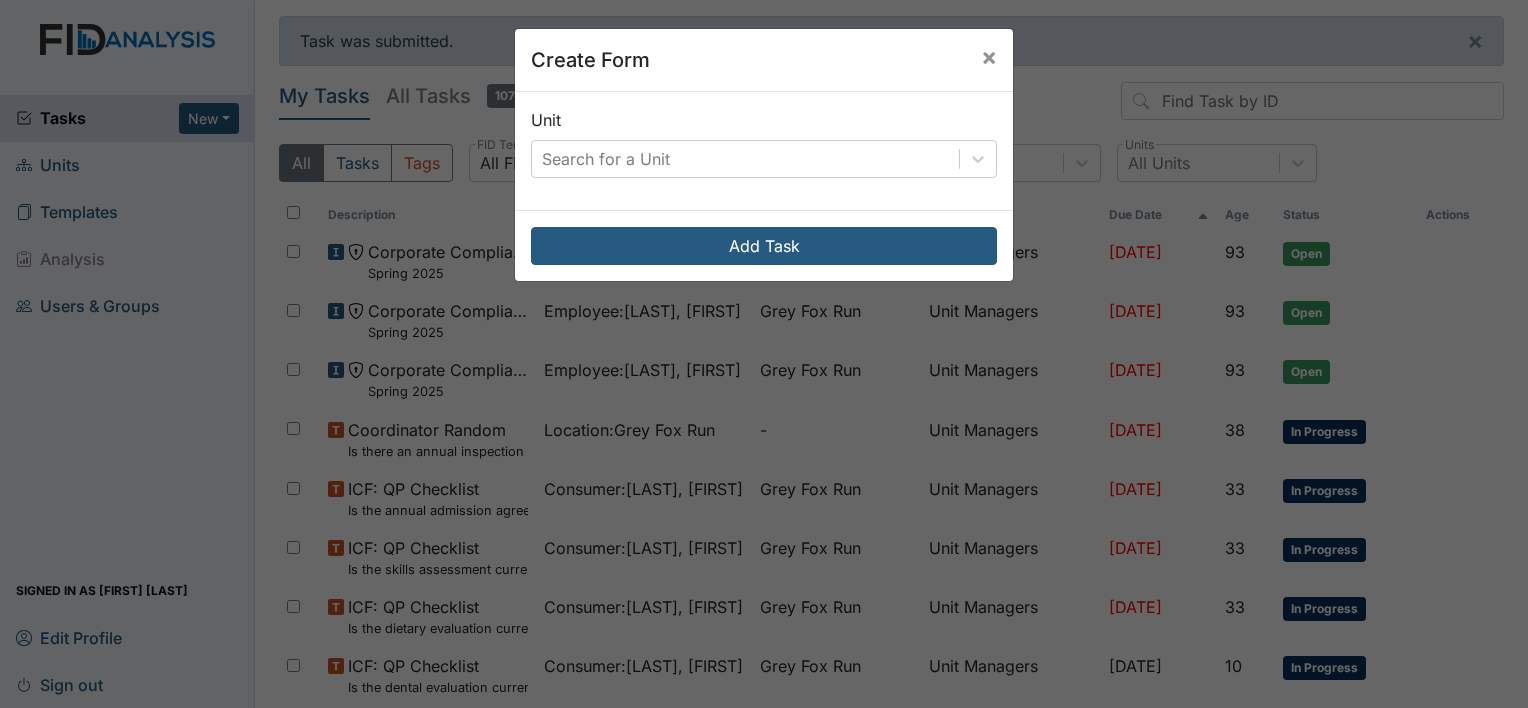 click on "Unit Search for a Unit" at bounding box center [764, 151] 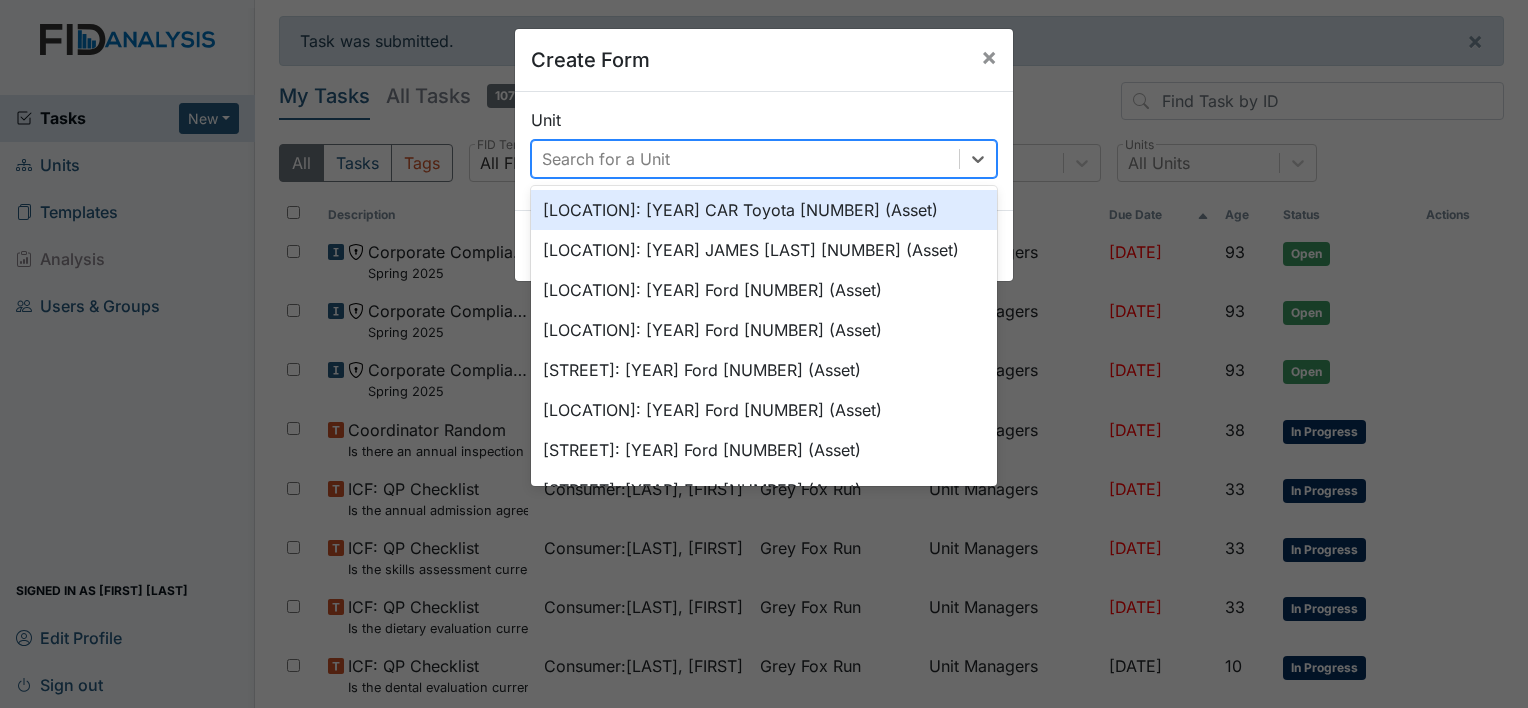 click on "Search for a Unit" at bounding box center (606, 159) 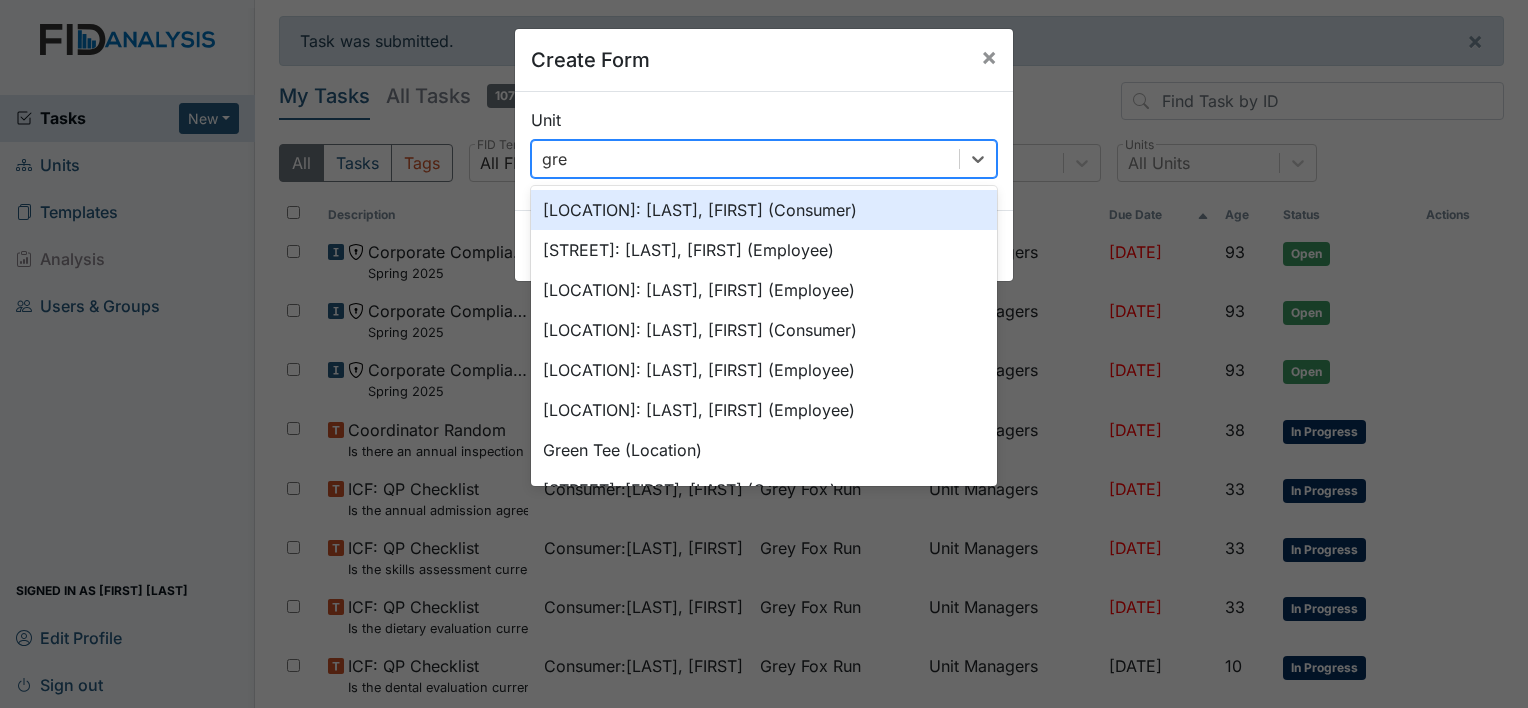type on "grey" 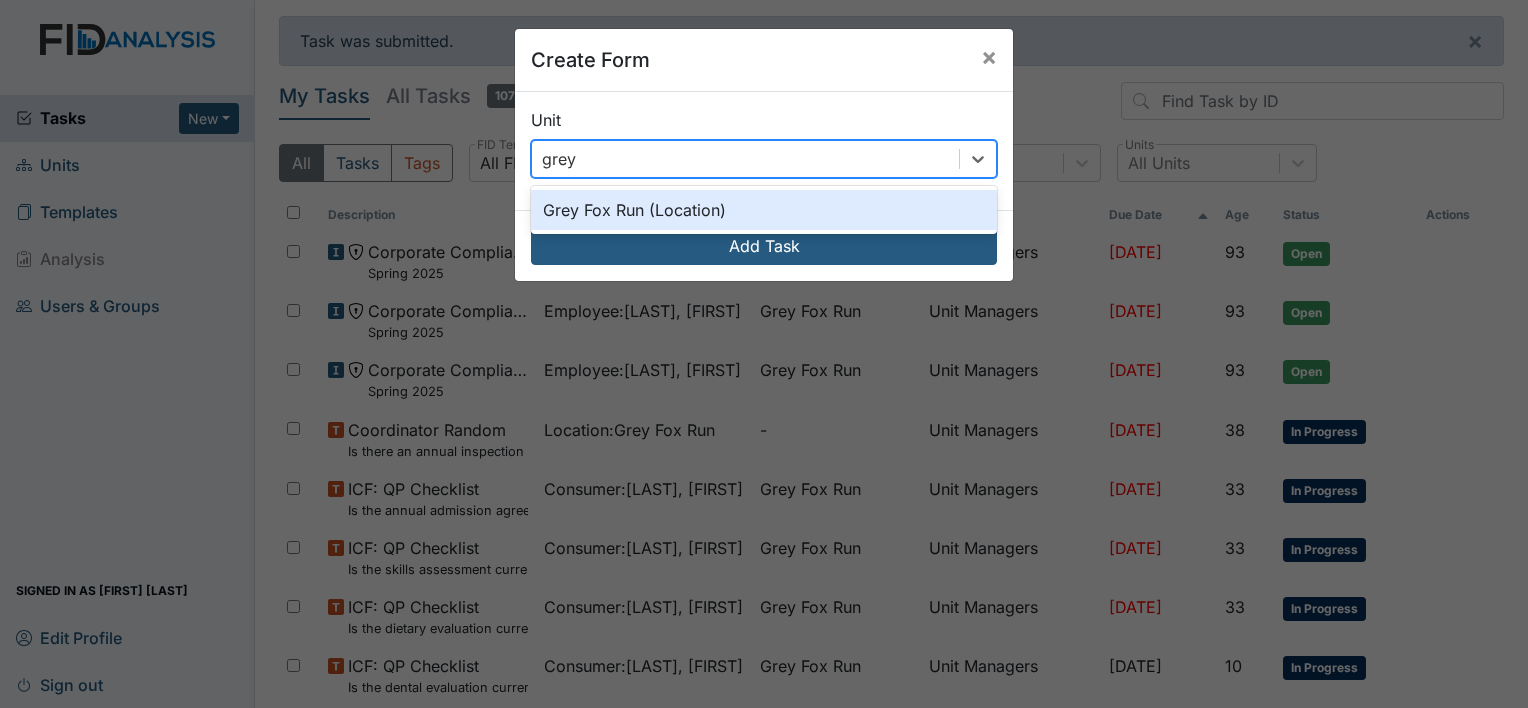click on "Grey Fox Run (Location)" at bounding box center [764, 210] 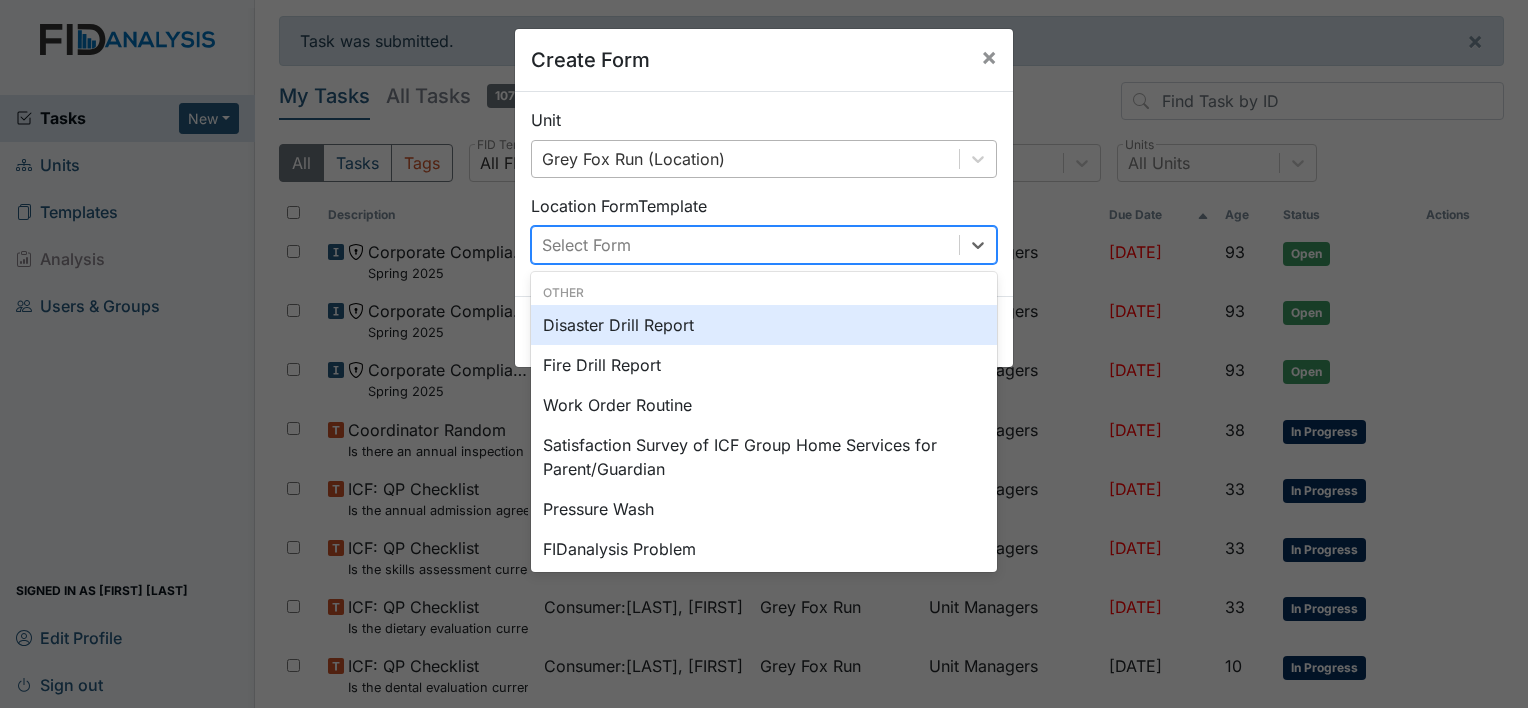 click on "Select Form" at bounding box center [745, 245] 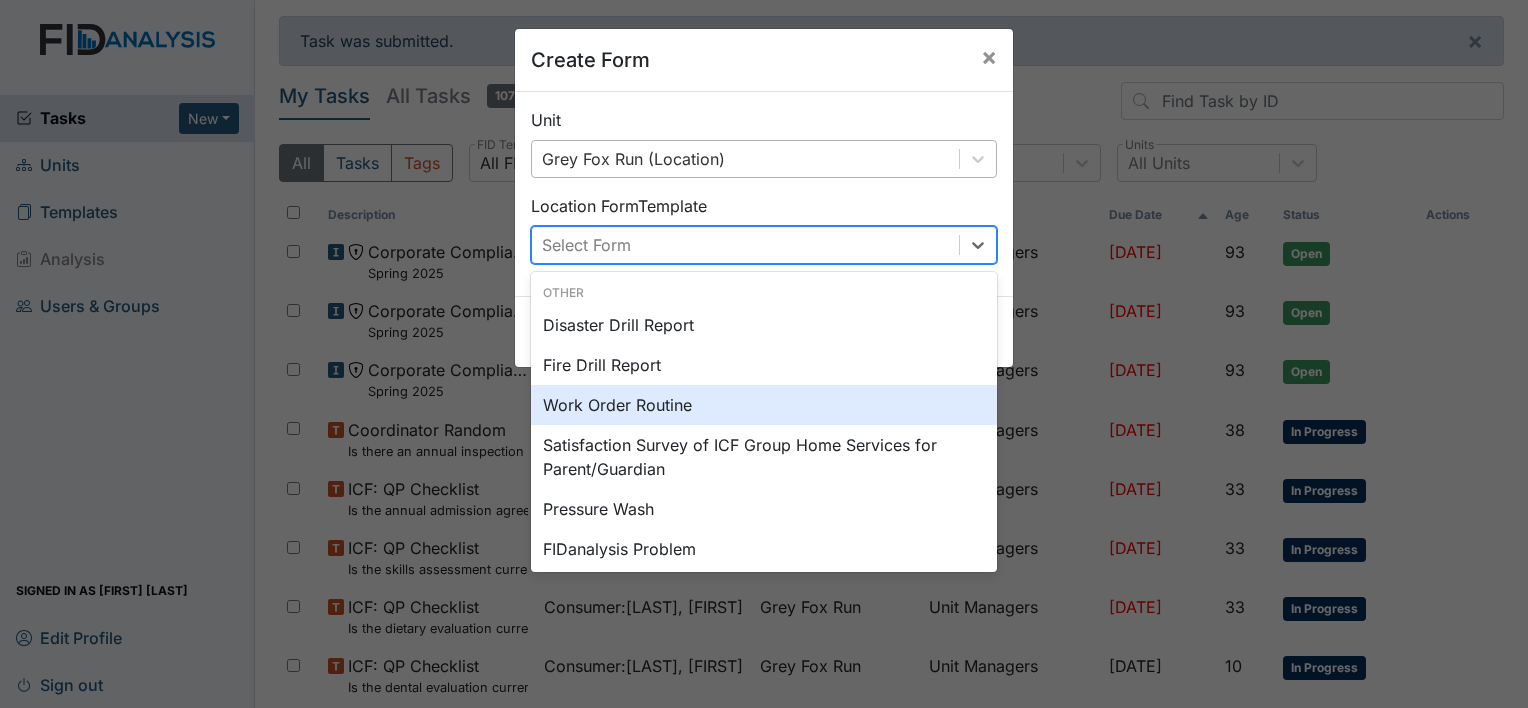 click on "Work Order Routine" at bounding box center [764, 405] 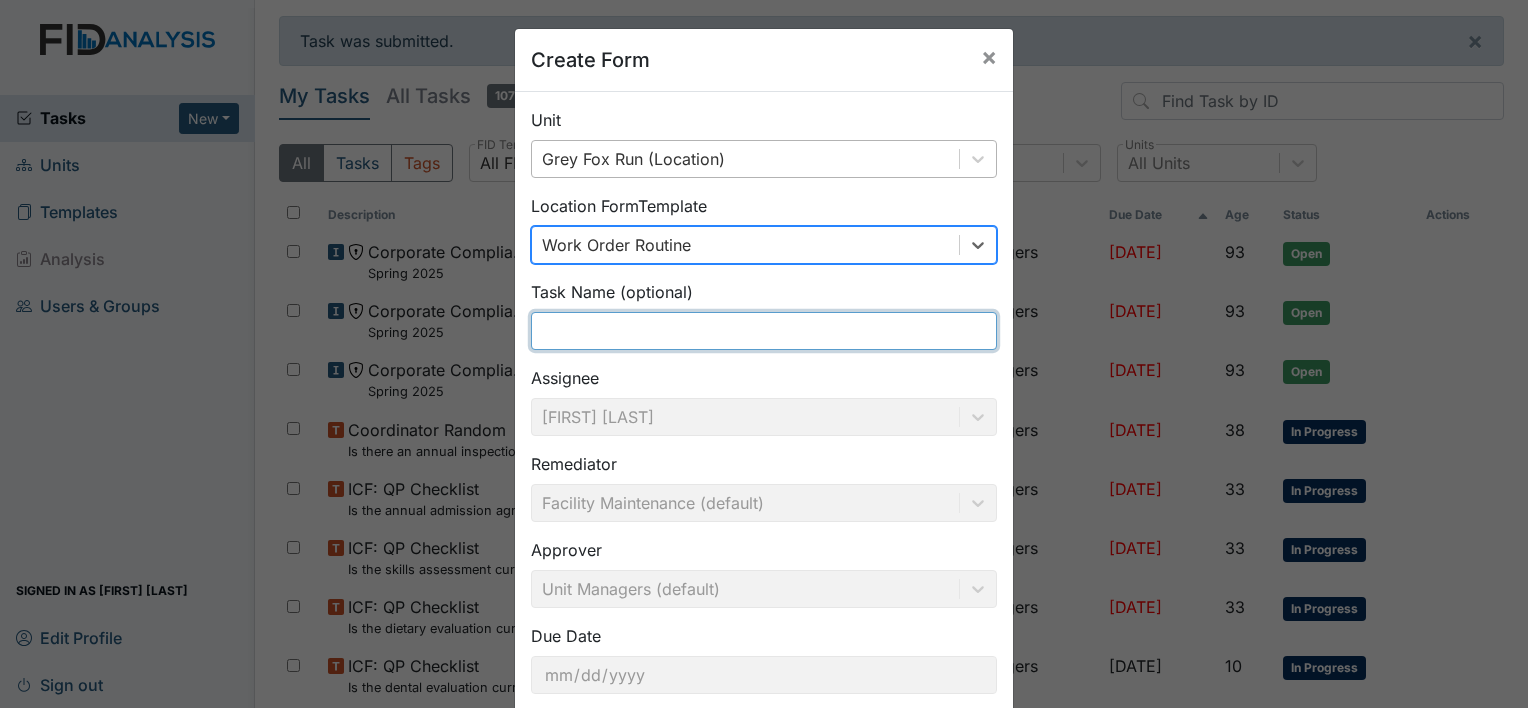 click at bounding box center [764, 331] 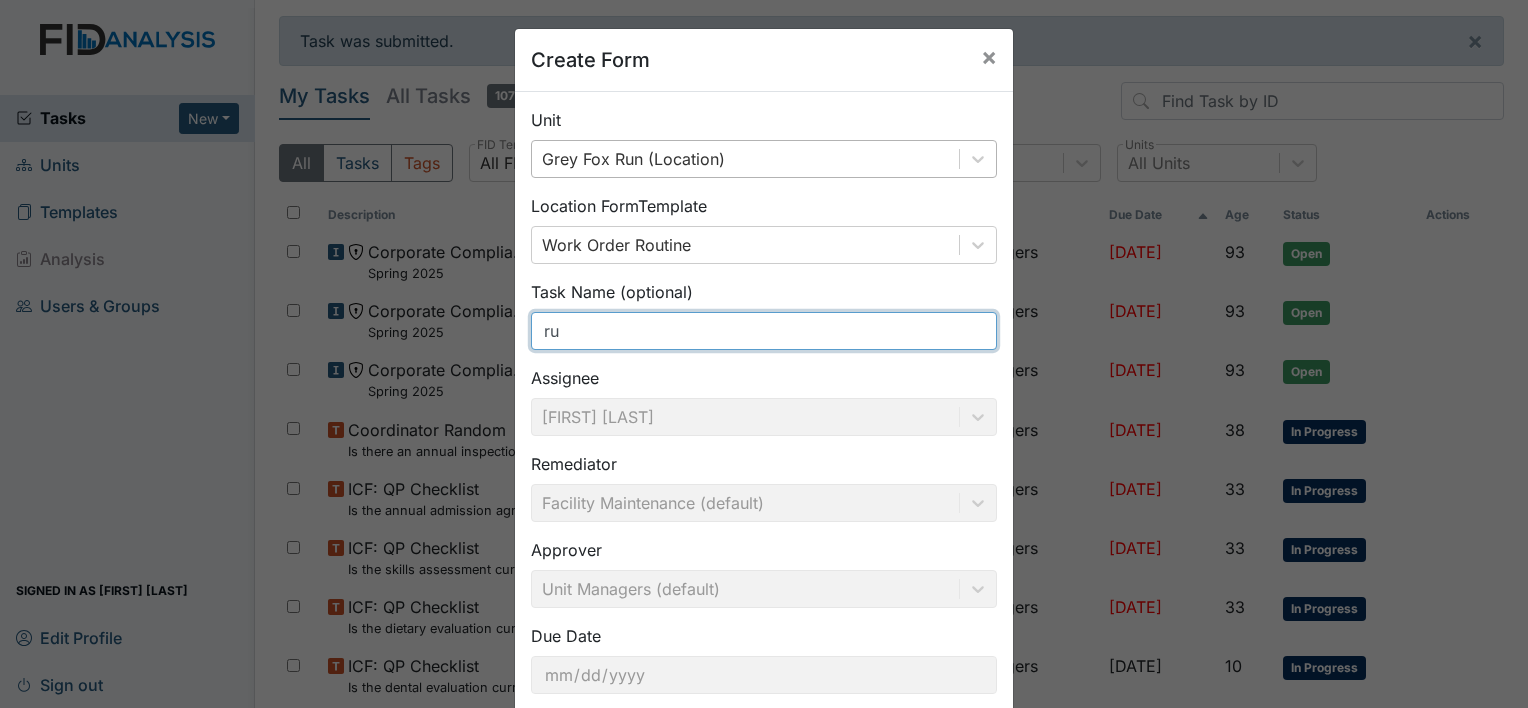 type on "r" 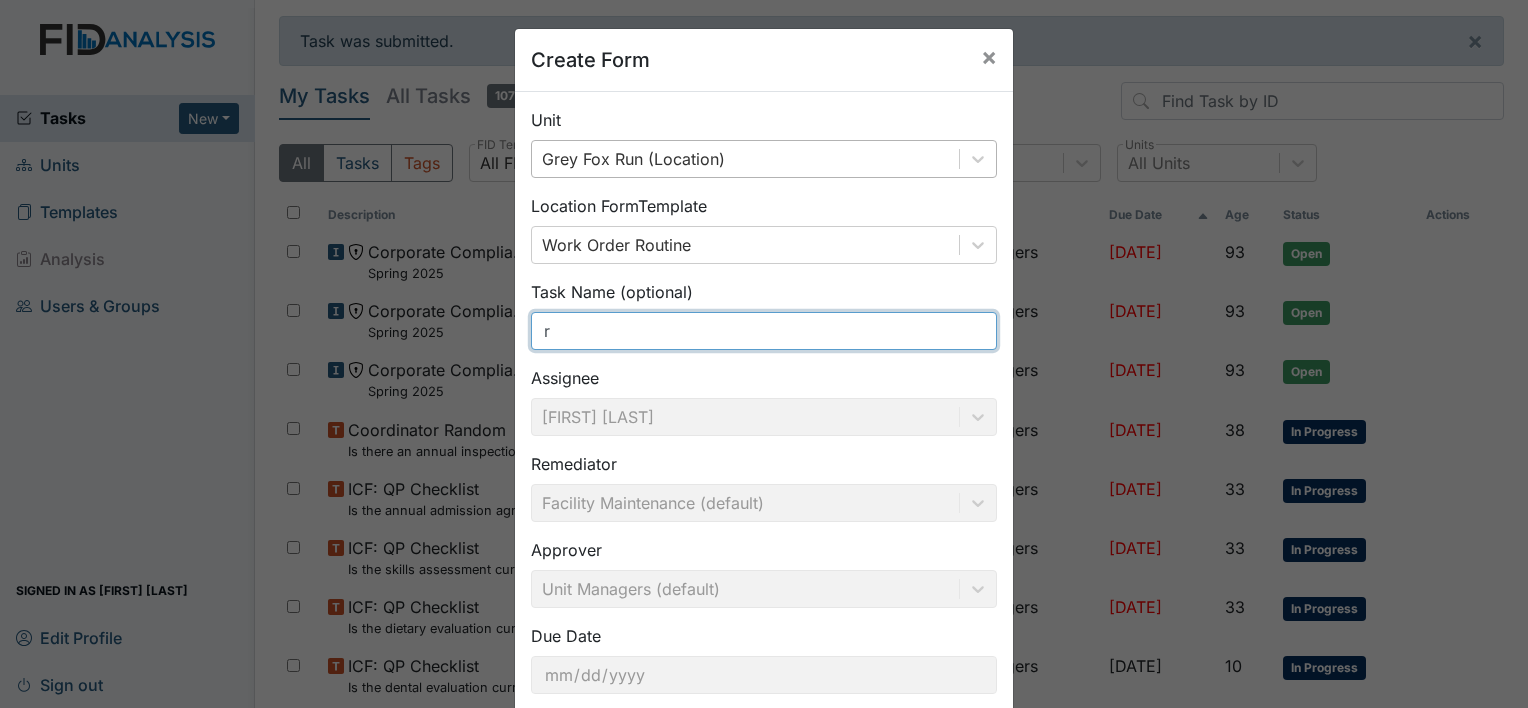type 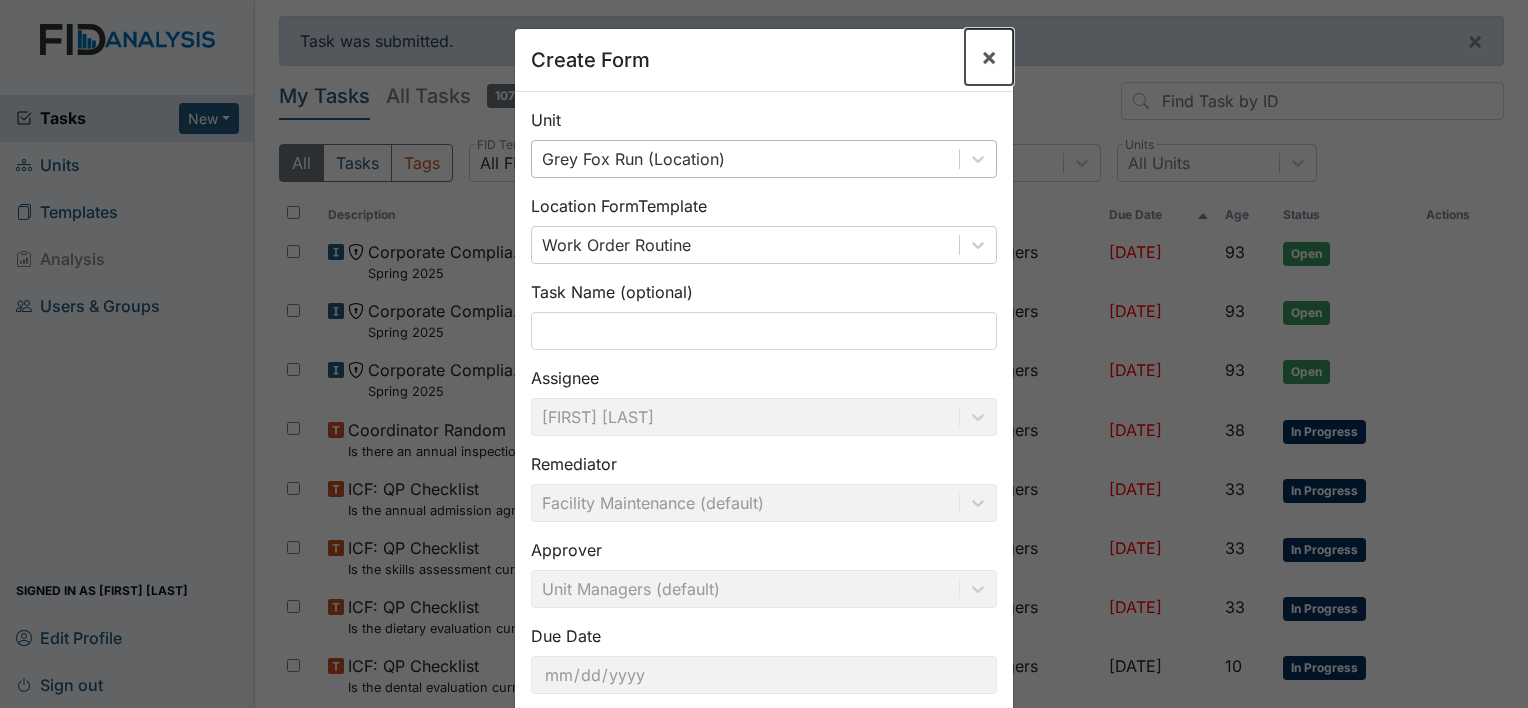 click on "×" at bounding box center (989, 56) 